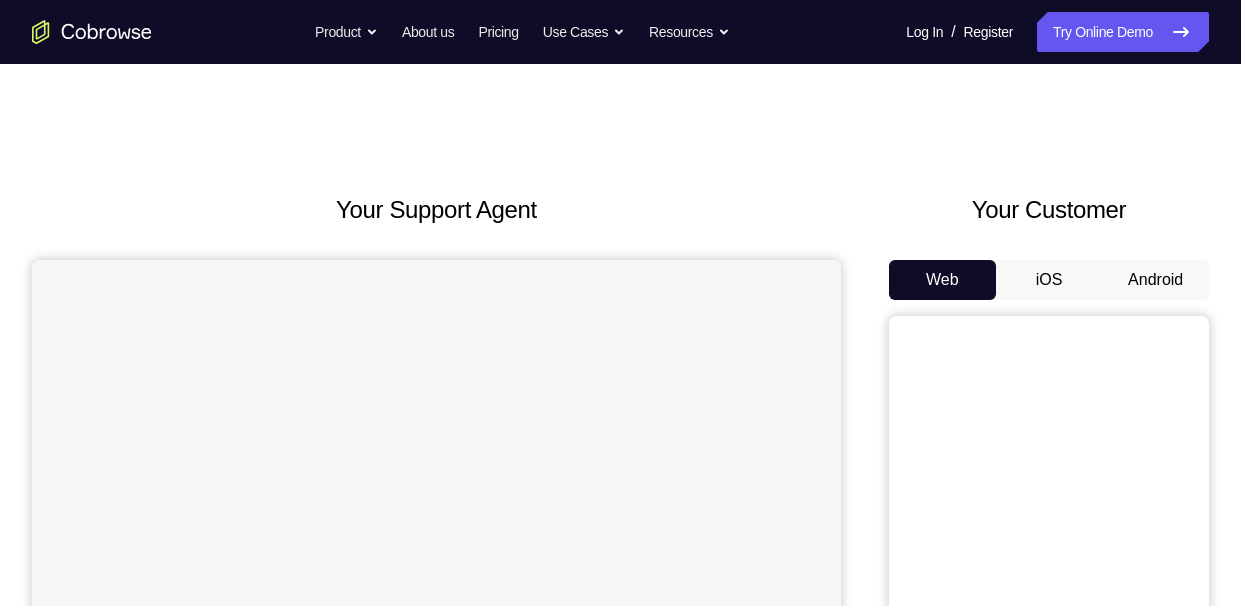 scroll, scrollTop: 0, scrollLeft: 0, axis: both 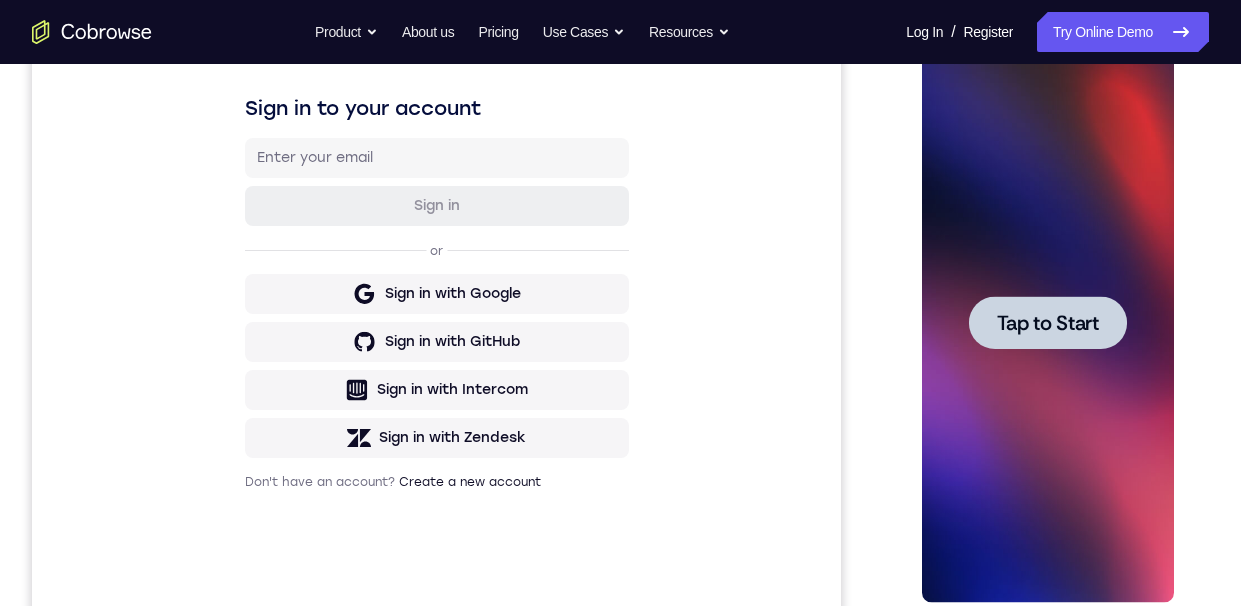 click on "Tap to Start" at bounding box center (1047, 323) 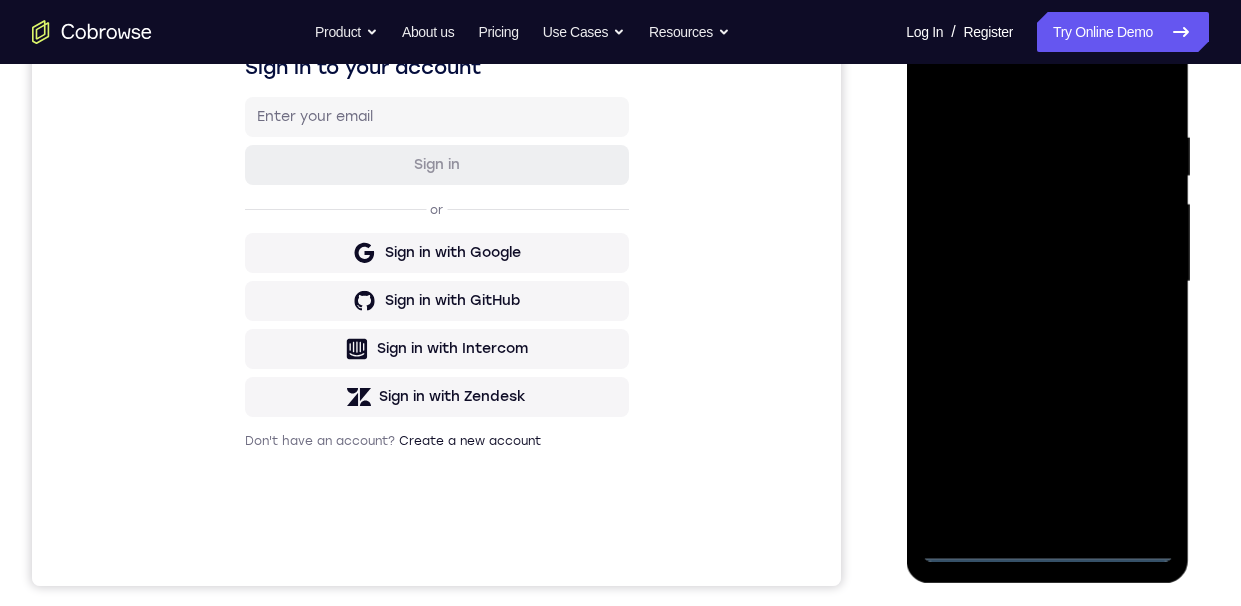 scroll, scrollTop: 333, scrollLeft: 0, axis: vertical 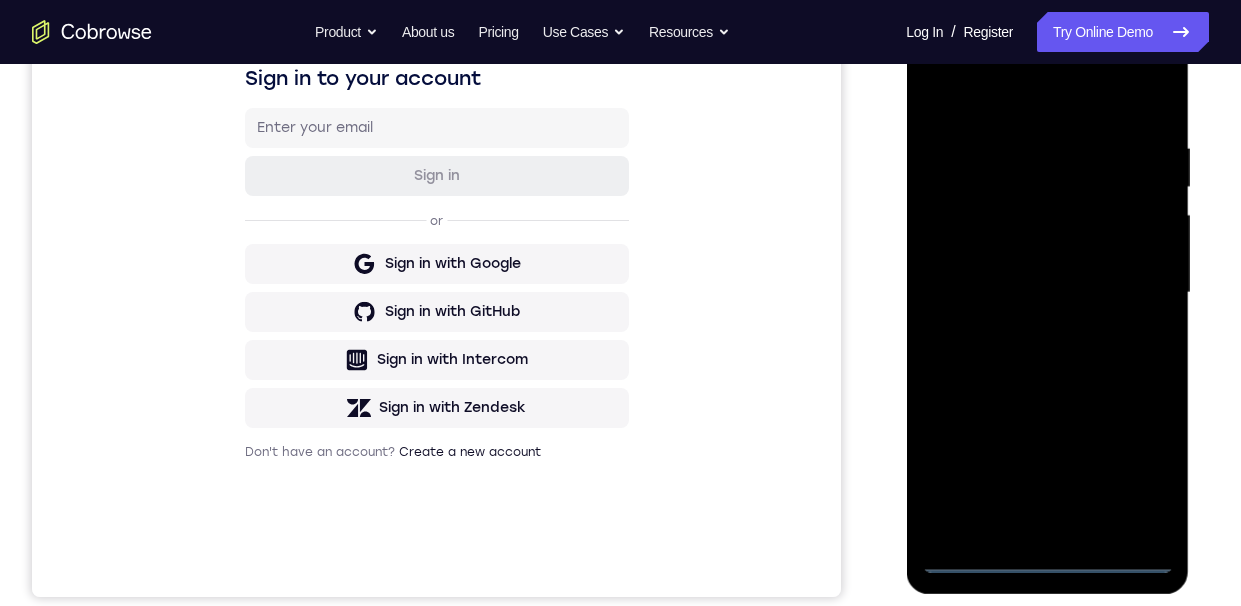 click at bounding box center (1047, 293) 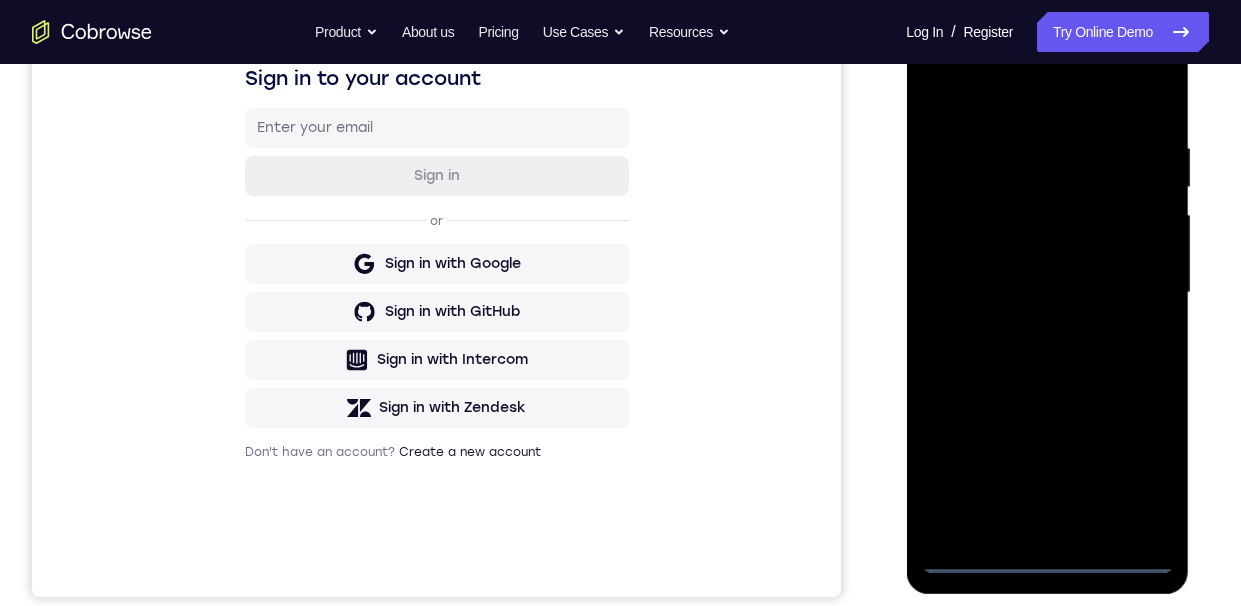 click at bounding box center [1047, 293] 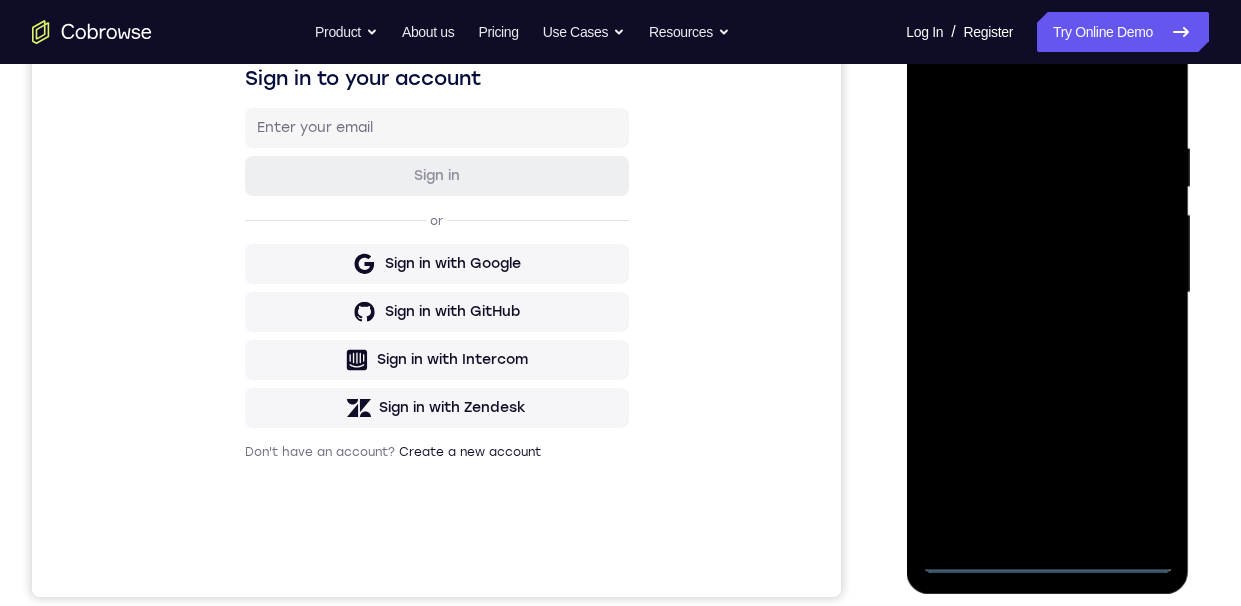 click at bounding box center (1047, 293) 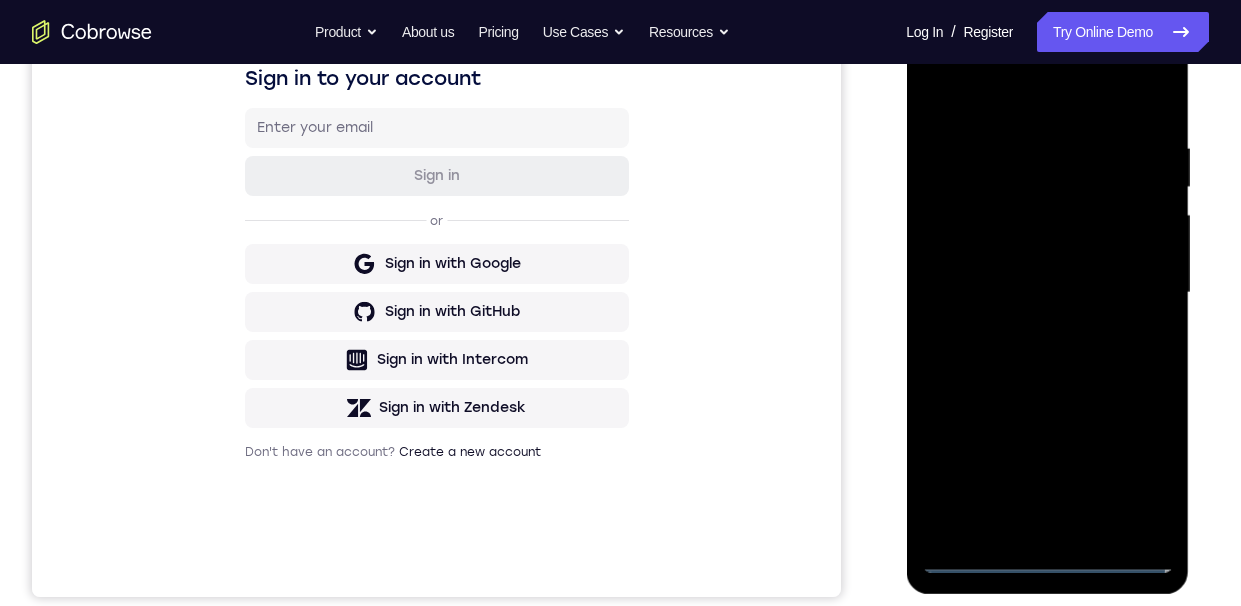 click at bounding box center [1047, 293] 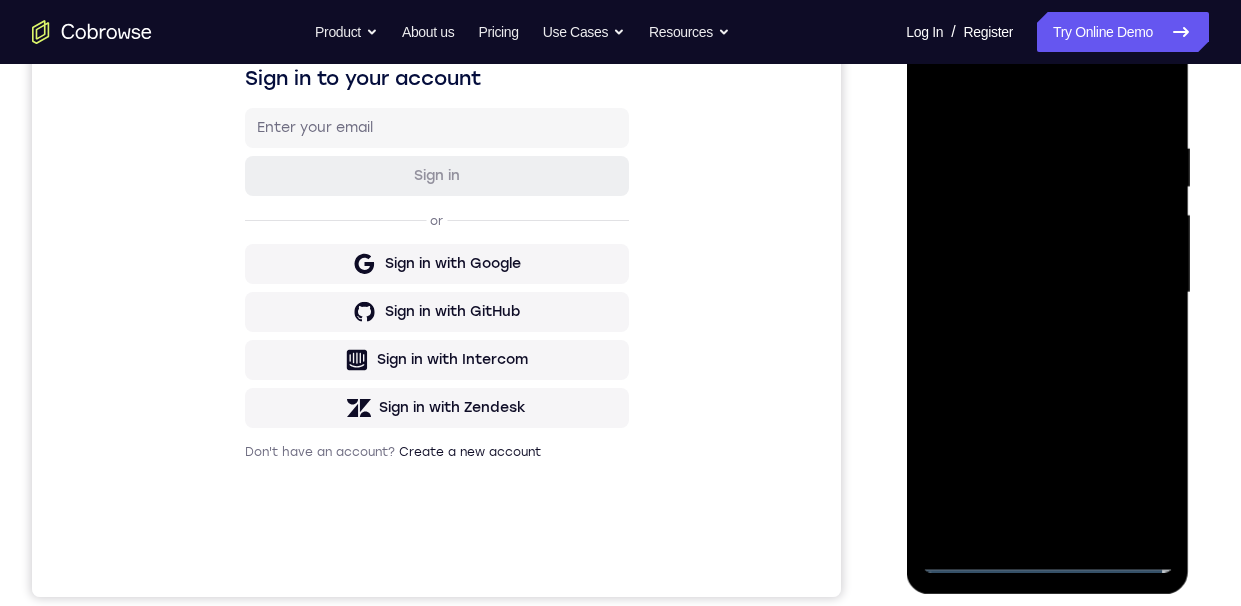 click at bounding box center [1047, 293] 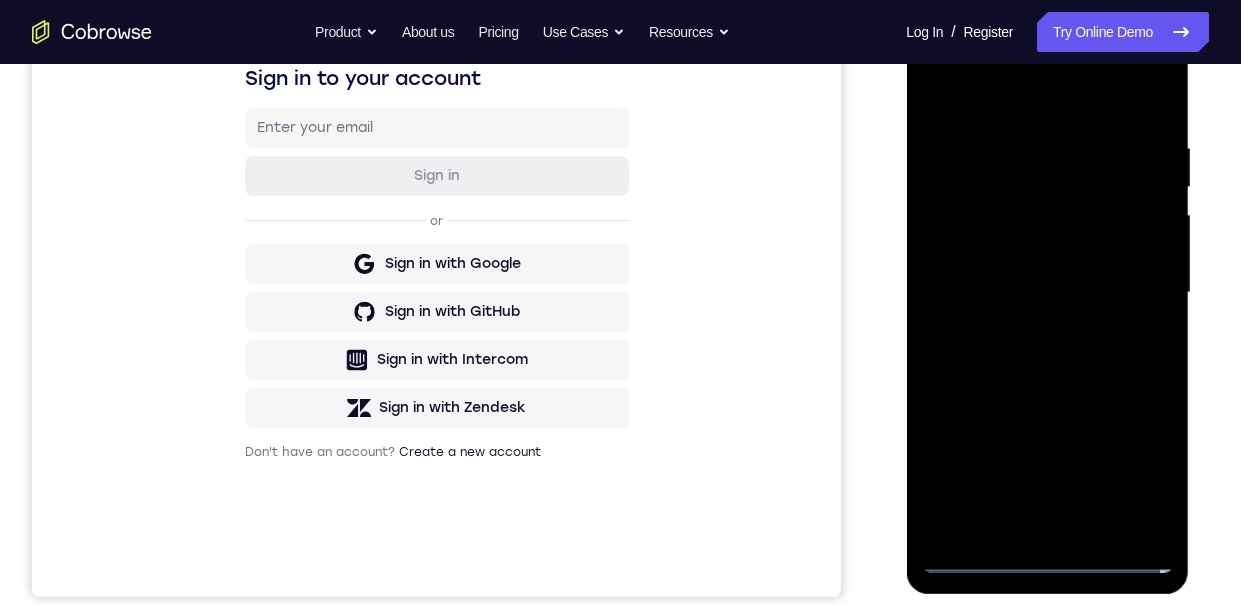 click at bounding box center [1047, 293] 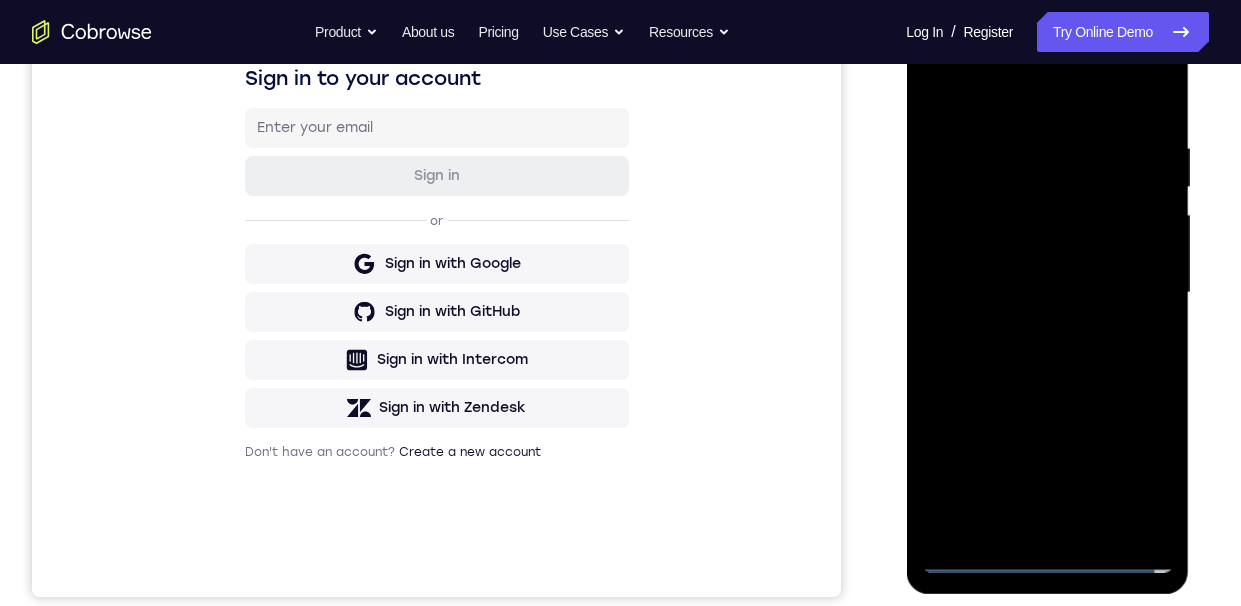 click at bounding box center (1047, 293) 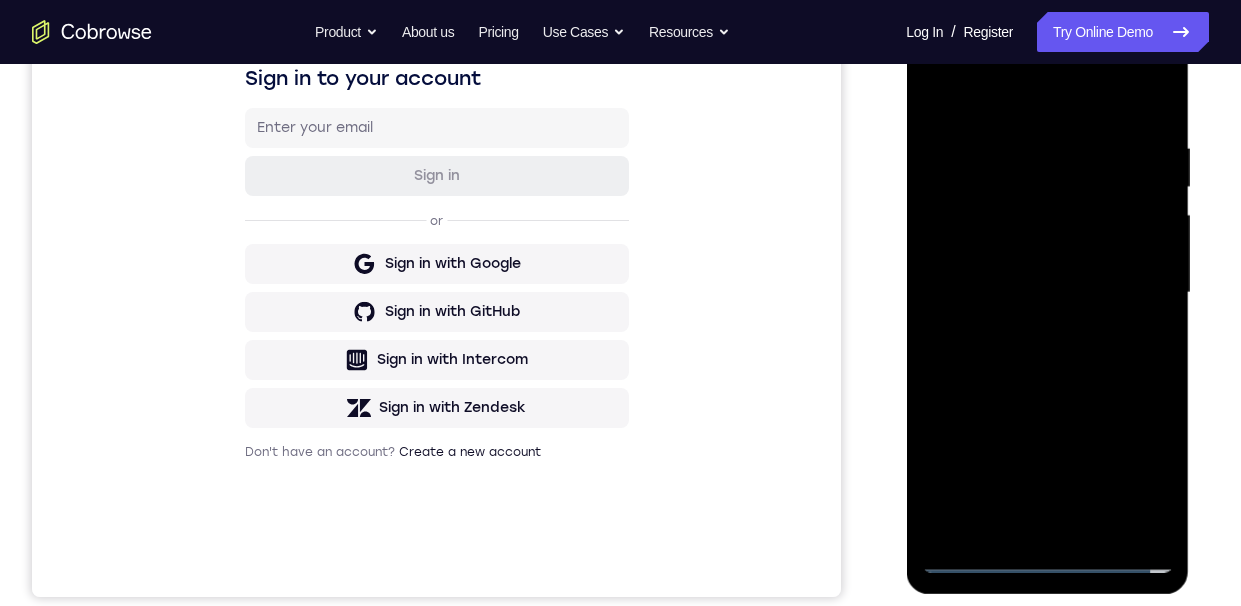 click at bounding box center [1047, 293] 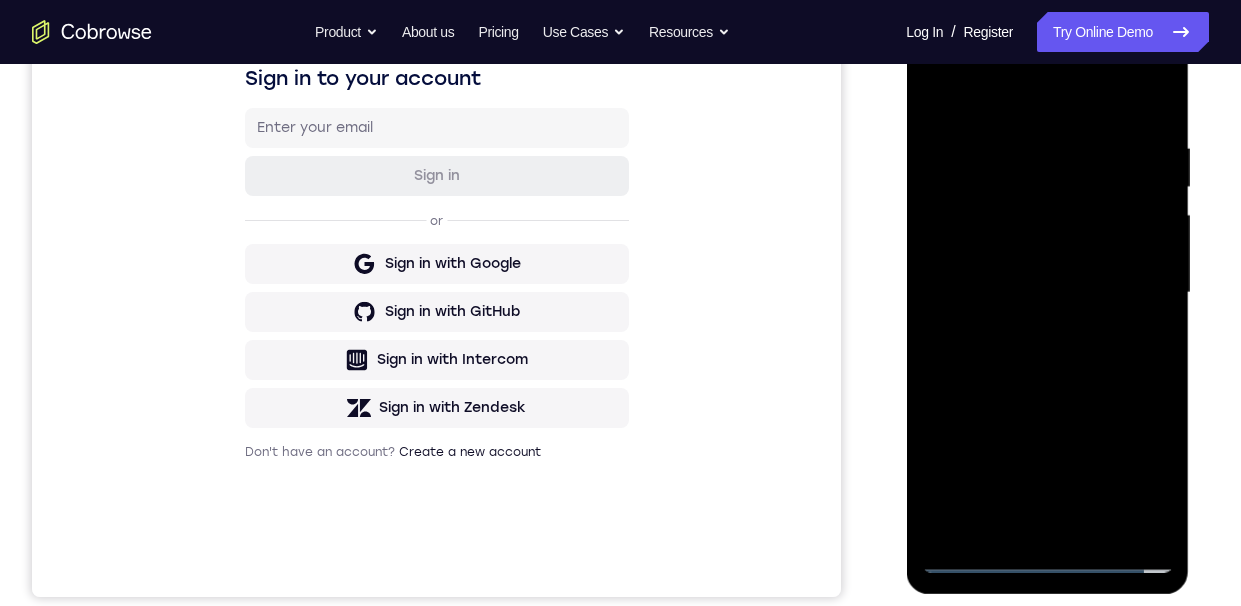 click at bounding box center (1047, 293) 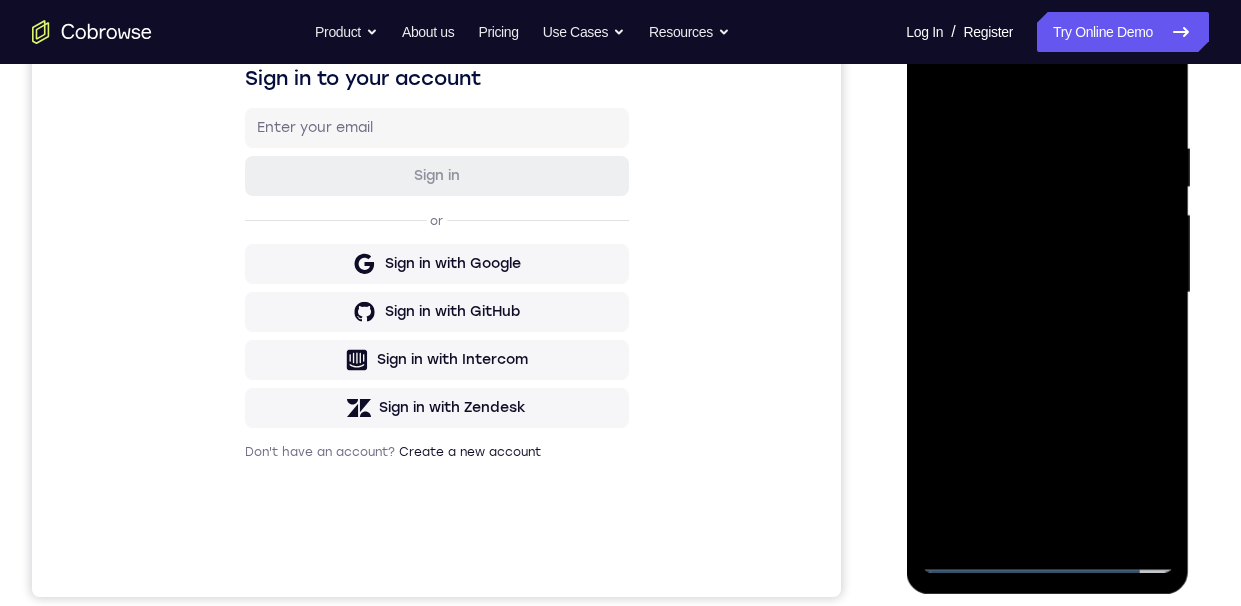 click at bounding box center [1047, 293] 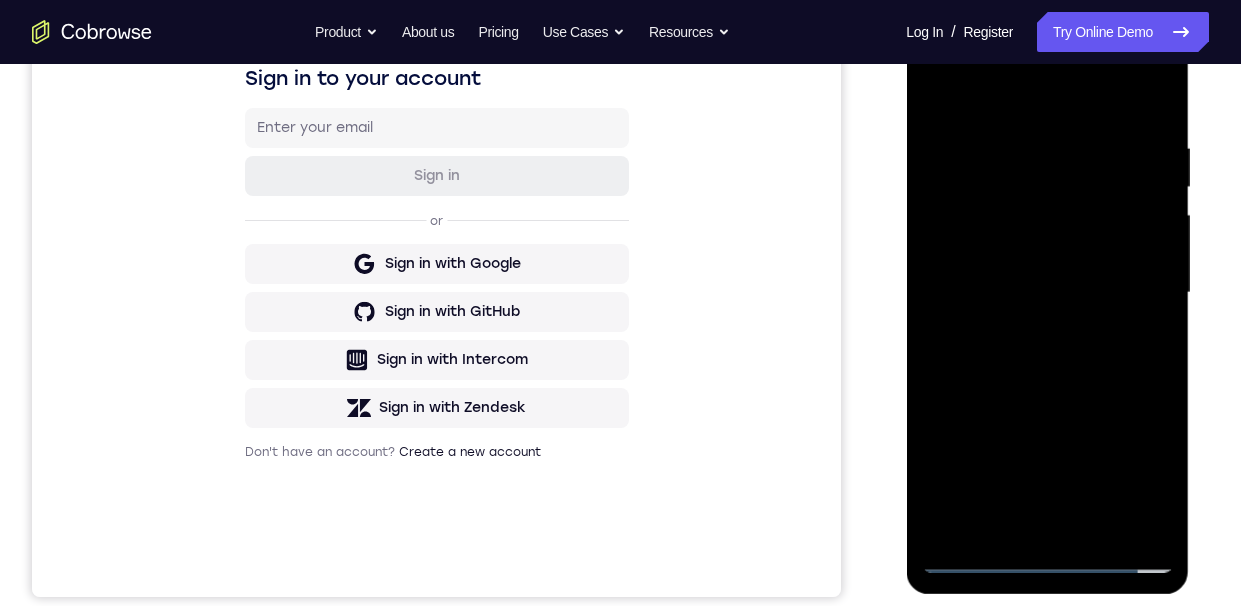 click at bounding box center [1047, 293] 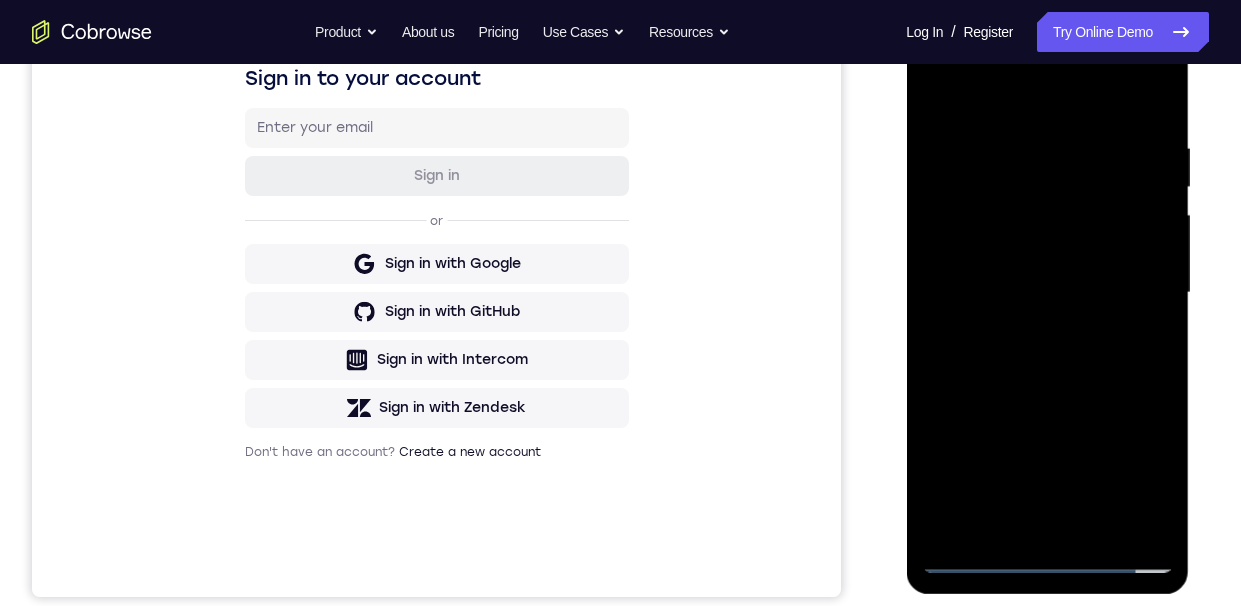 click at bounding box center (1047, 293) 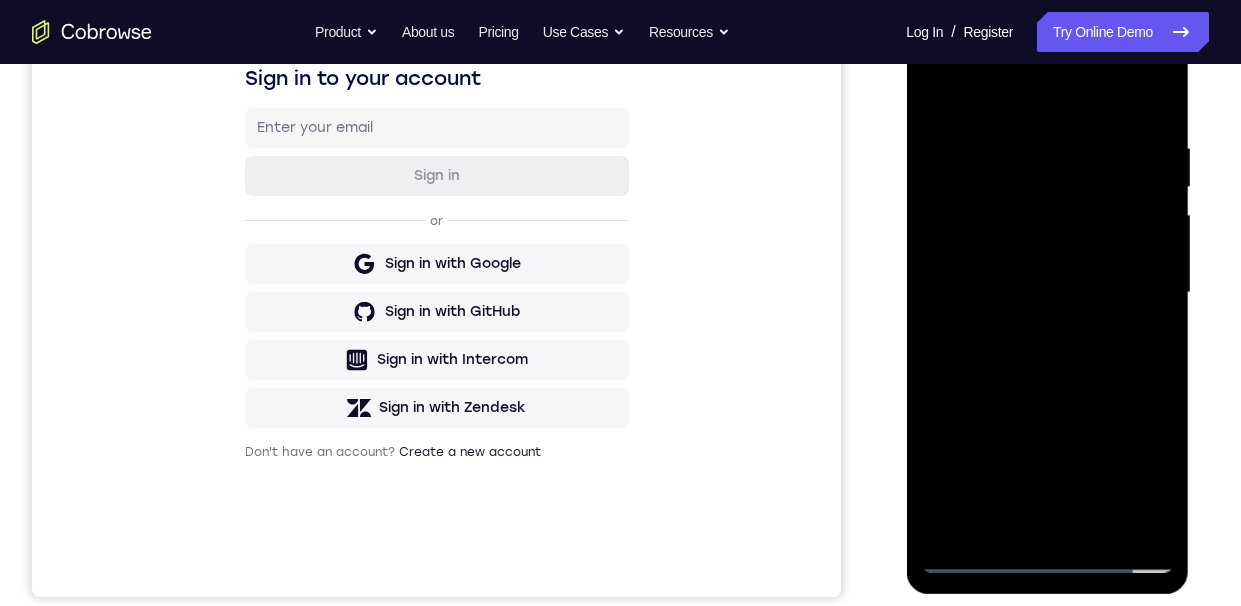 click at bounding box center [1047, 293] 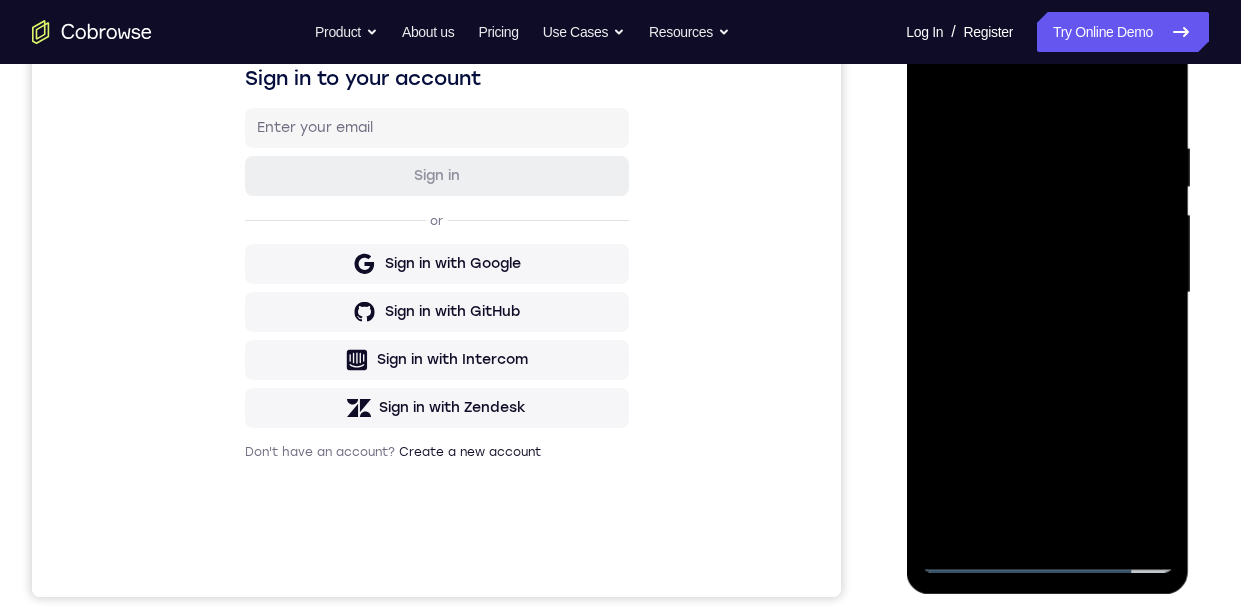 click at bounding box center [1047, 293] 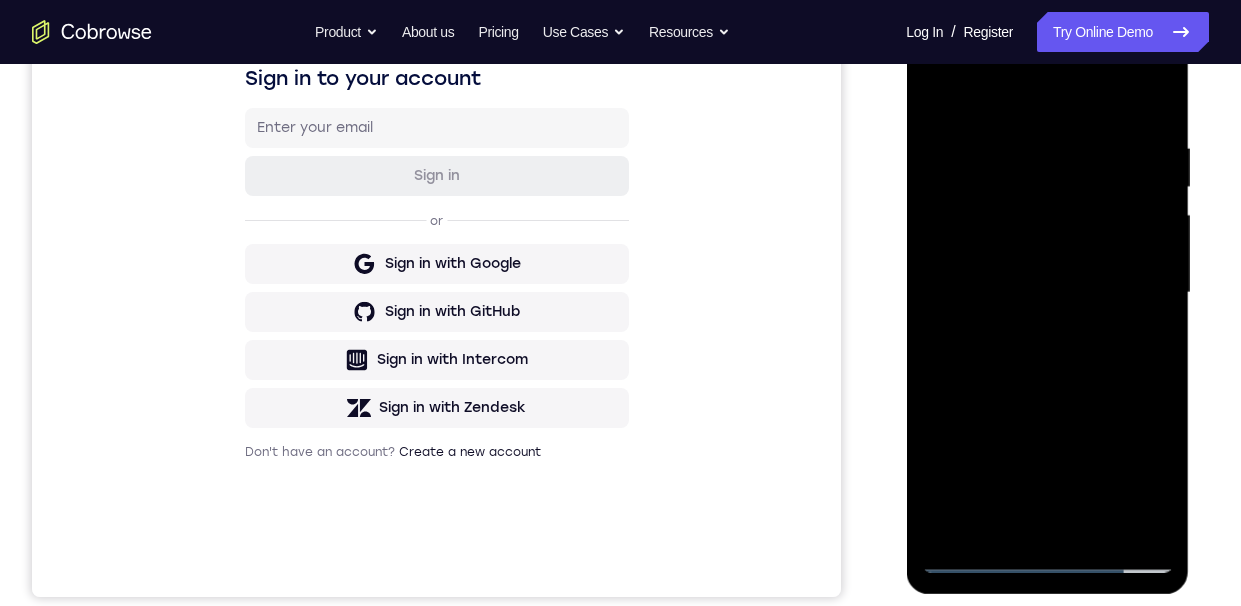 click at bounding box center [1047, 293] 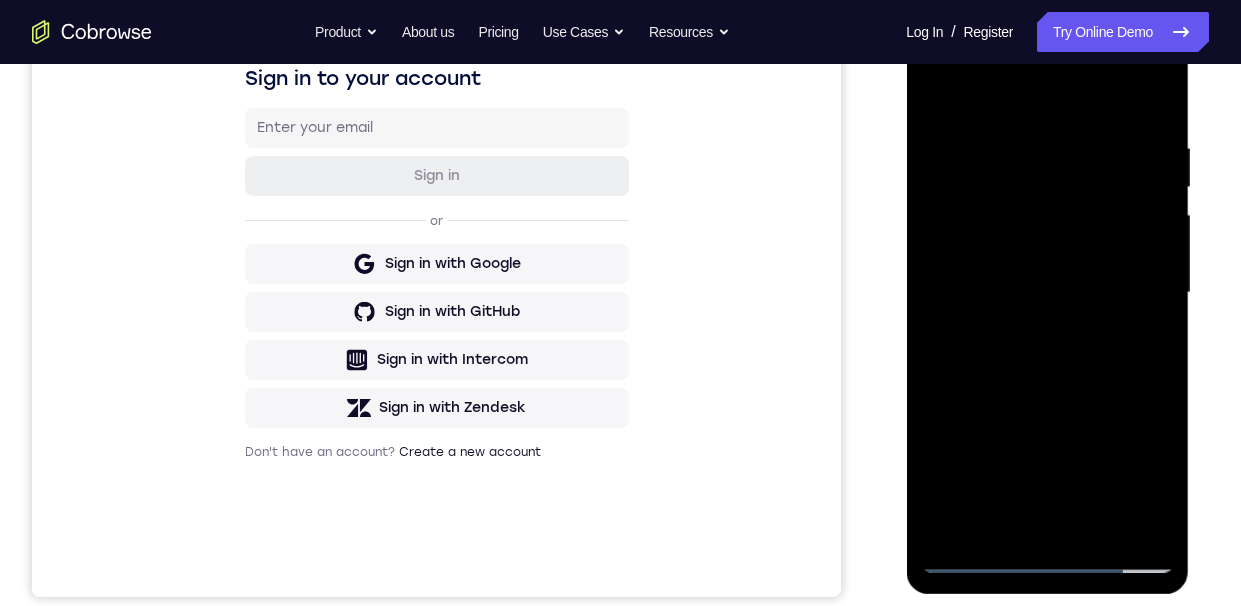 click at bounding box center (1047, 293) 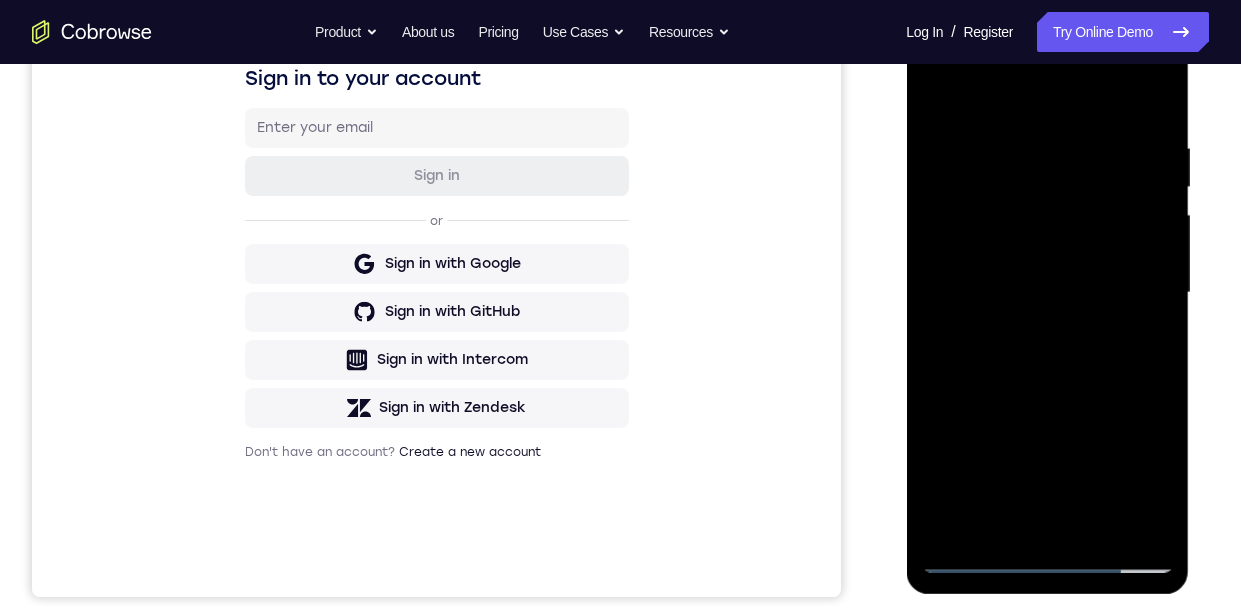 click at bounding box center (1047, 293) 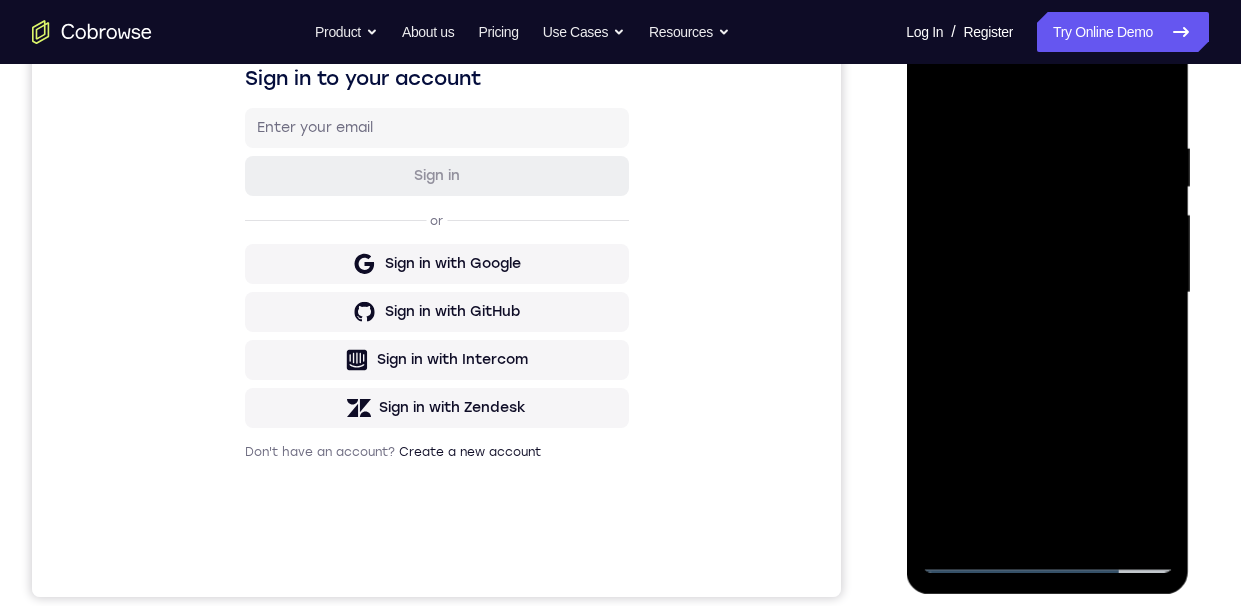 click at bounding box center [1047, 293] 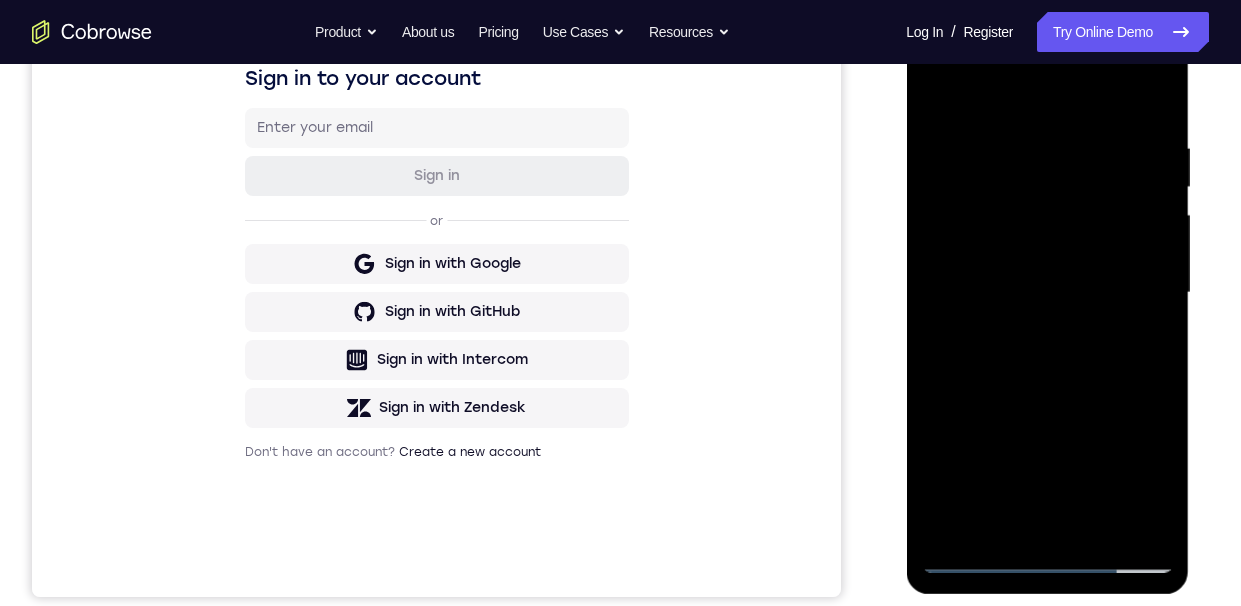 click at bounding box center [1047, 293] 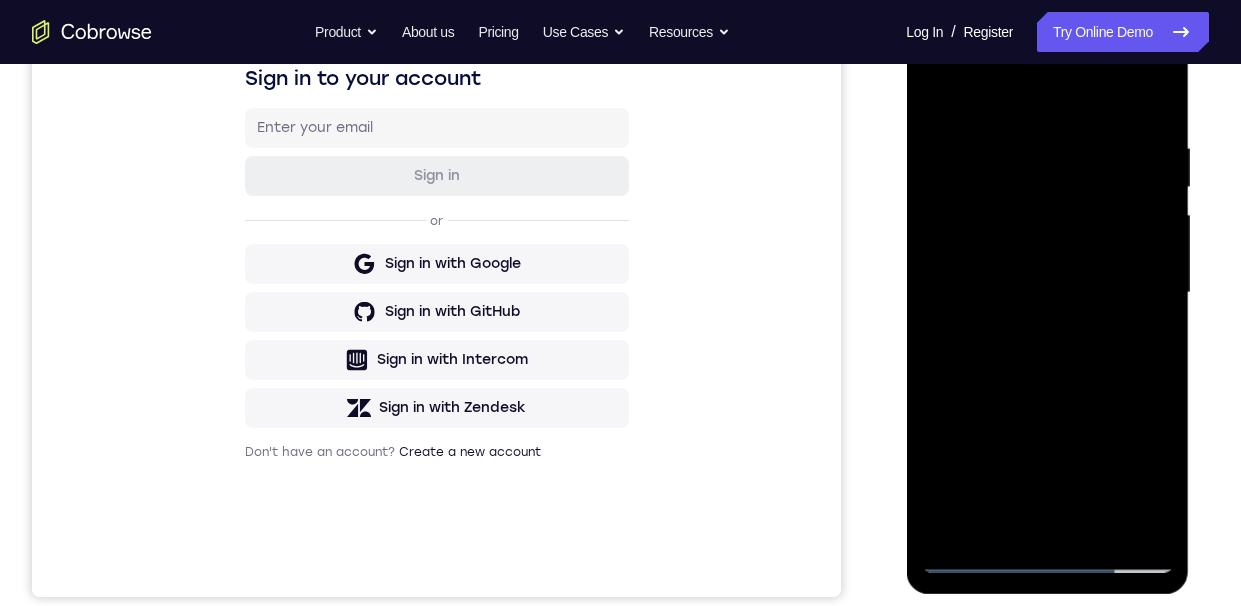 click at bounding box center [1047, 293] 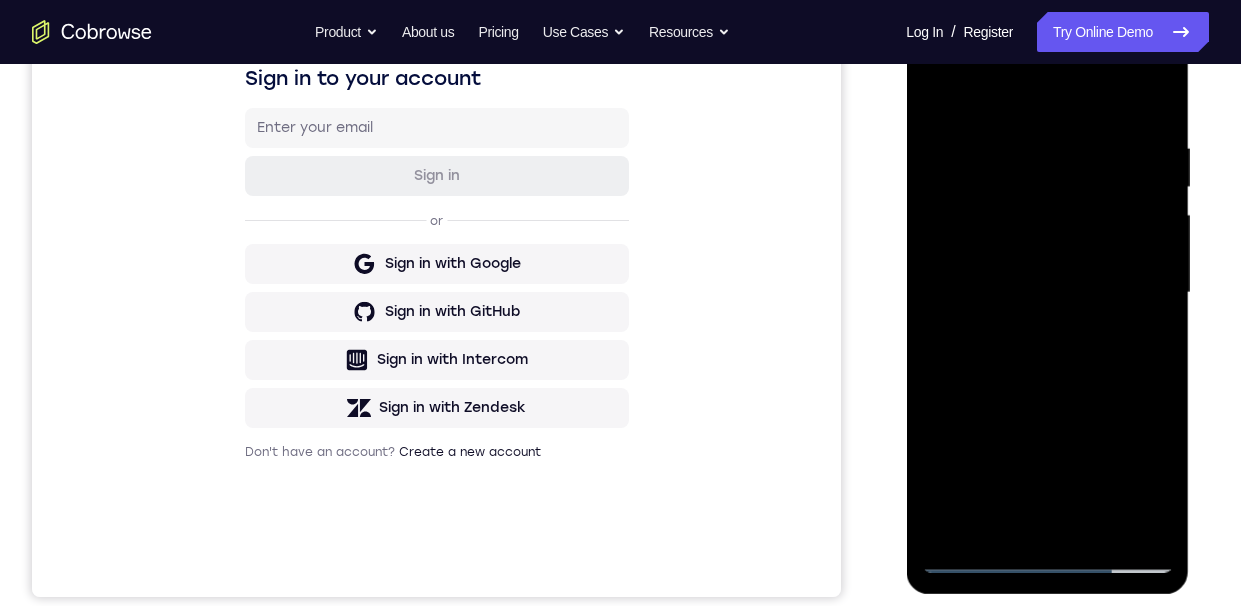 click at bounding box center (1047, 293) 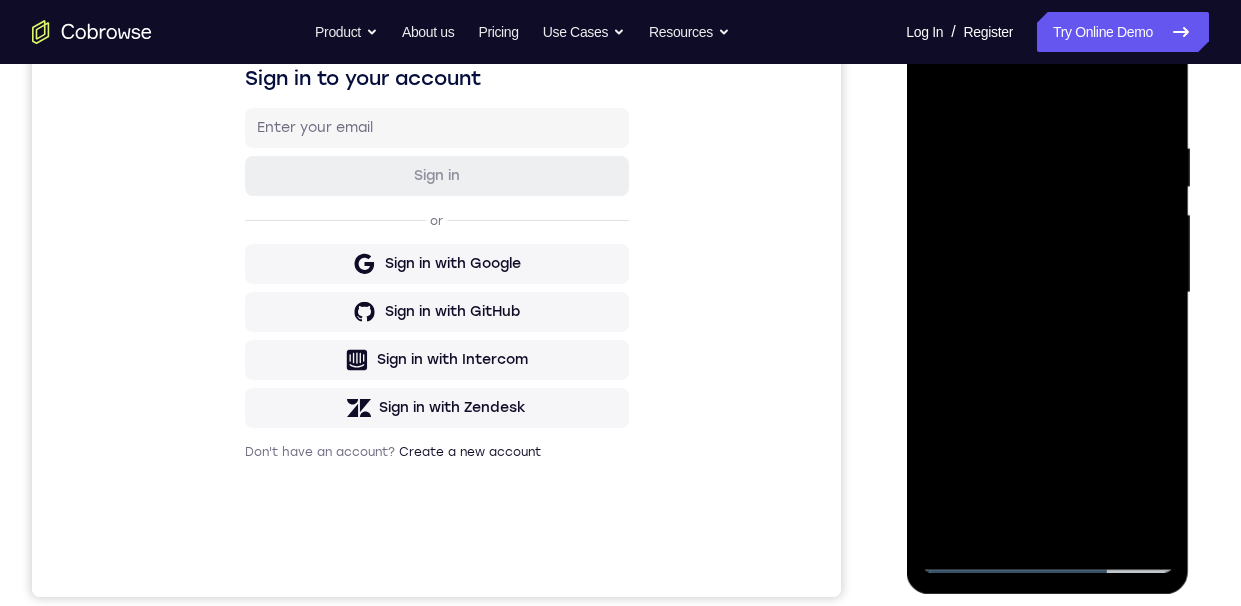 click at bounding box center (1047, 293) 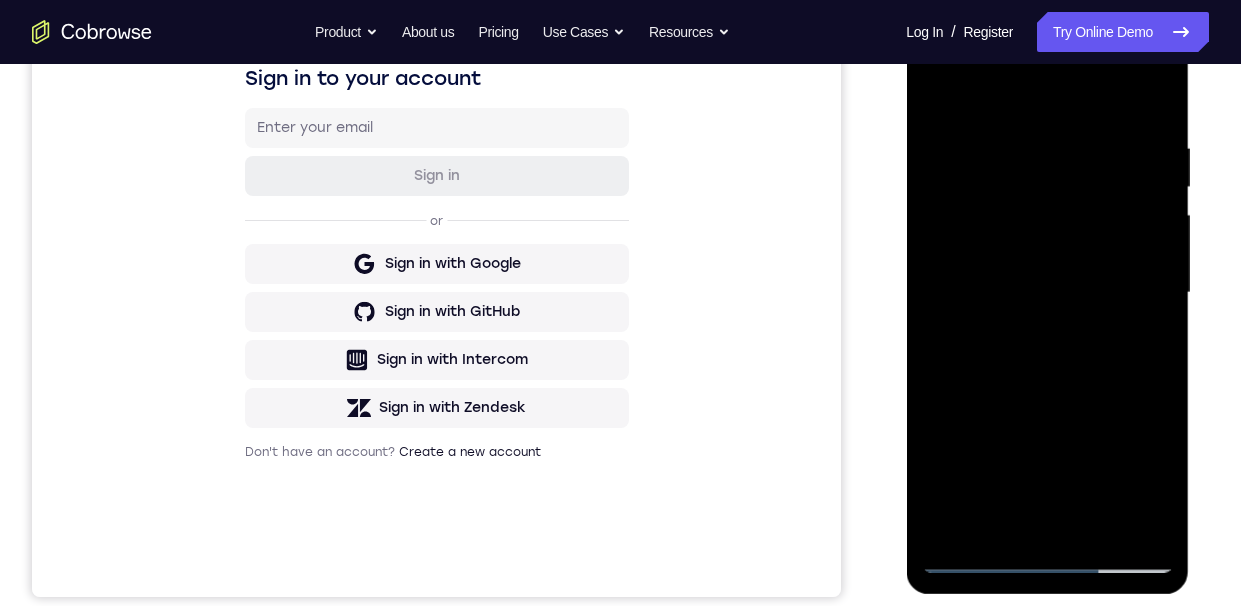 click at bounding box center (1047, 293) 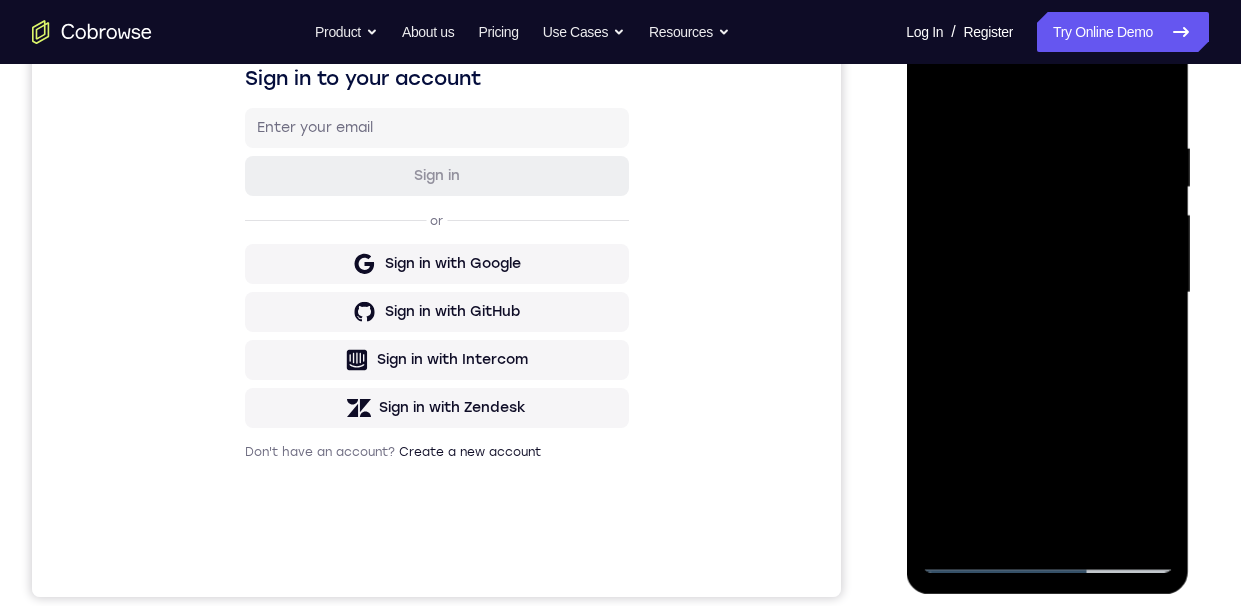 click at bounding box center [1047, 293] 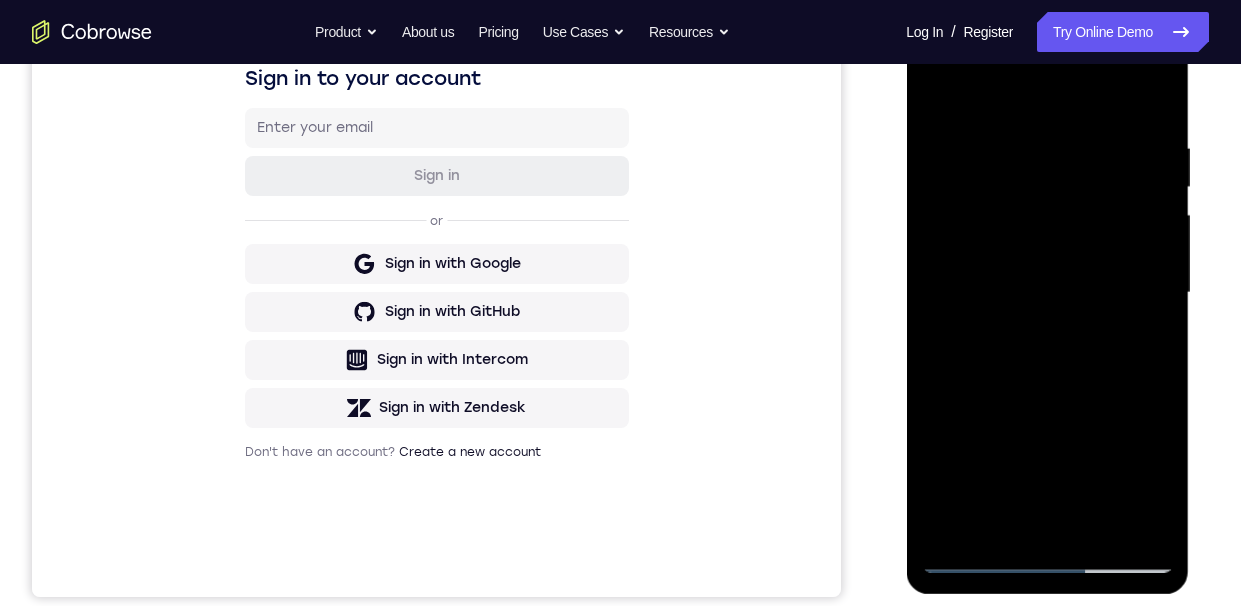 click at bounding box center [1047, 293] 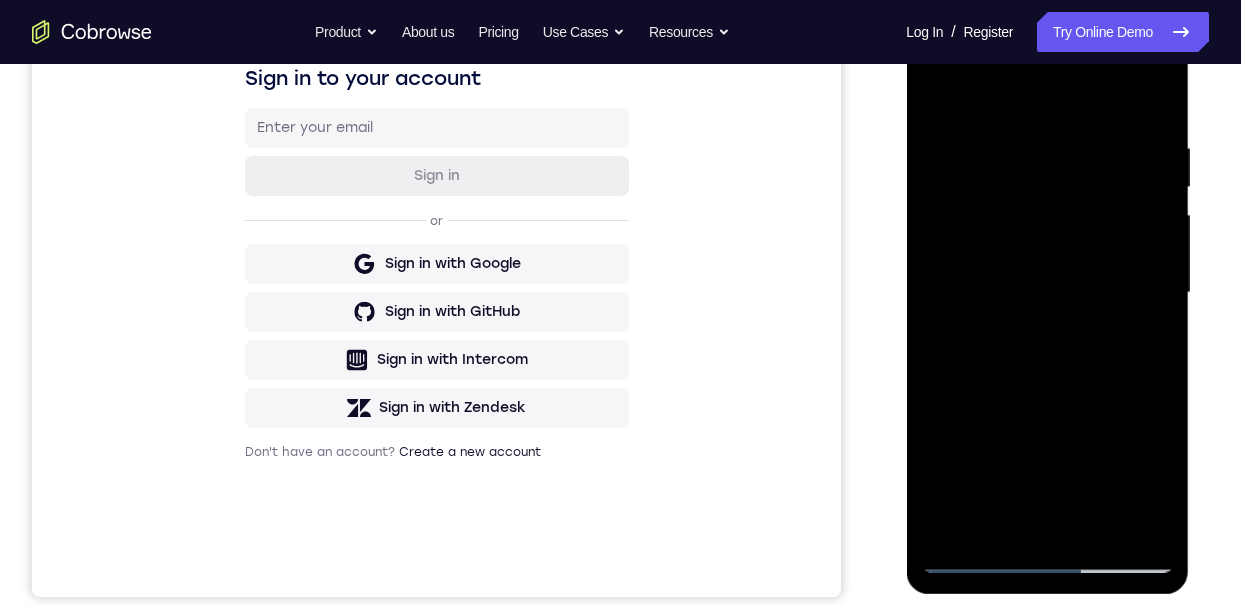 click at bounding box center [1047, 293] 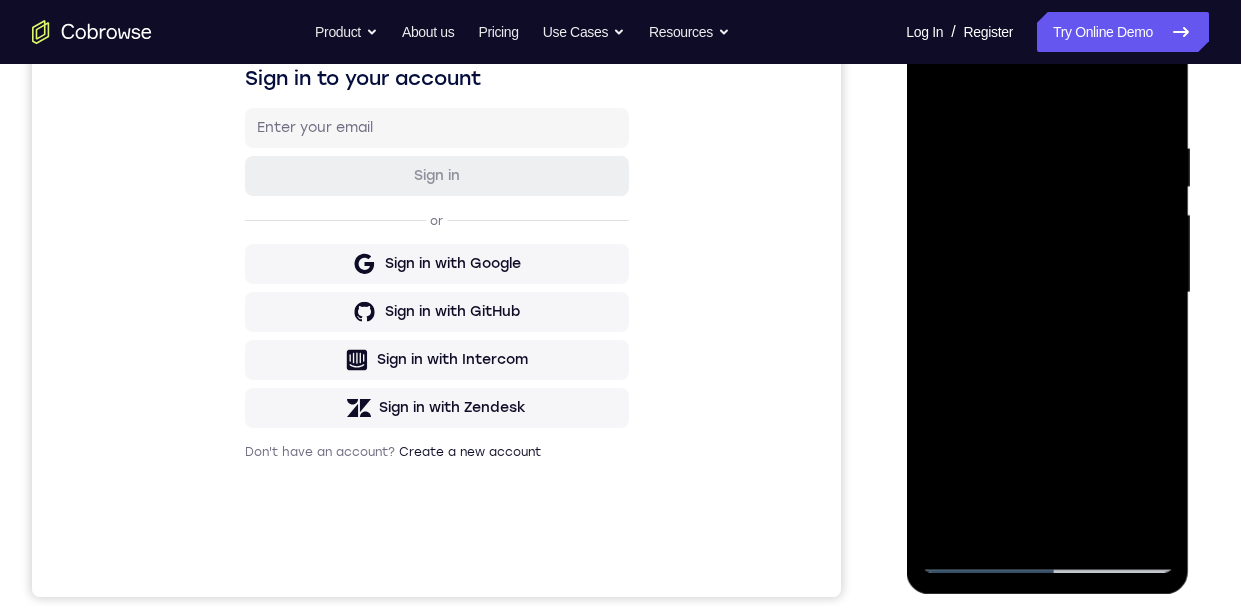 click at bounding box center (1047, 293) 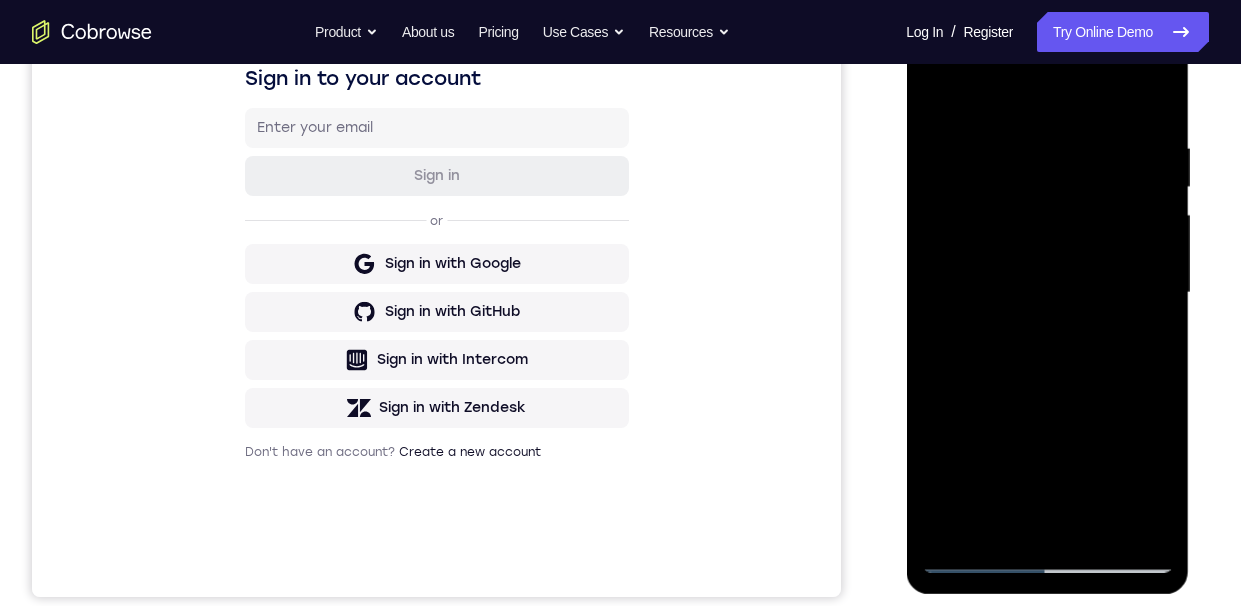 click at bounding box center (1047, 293) 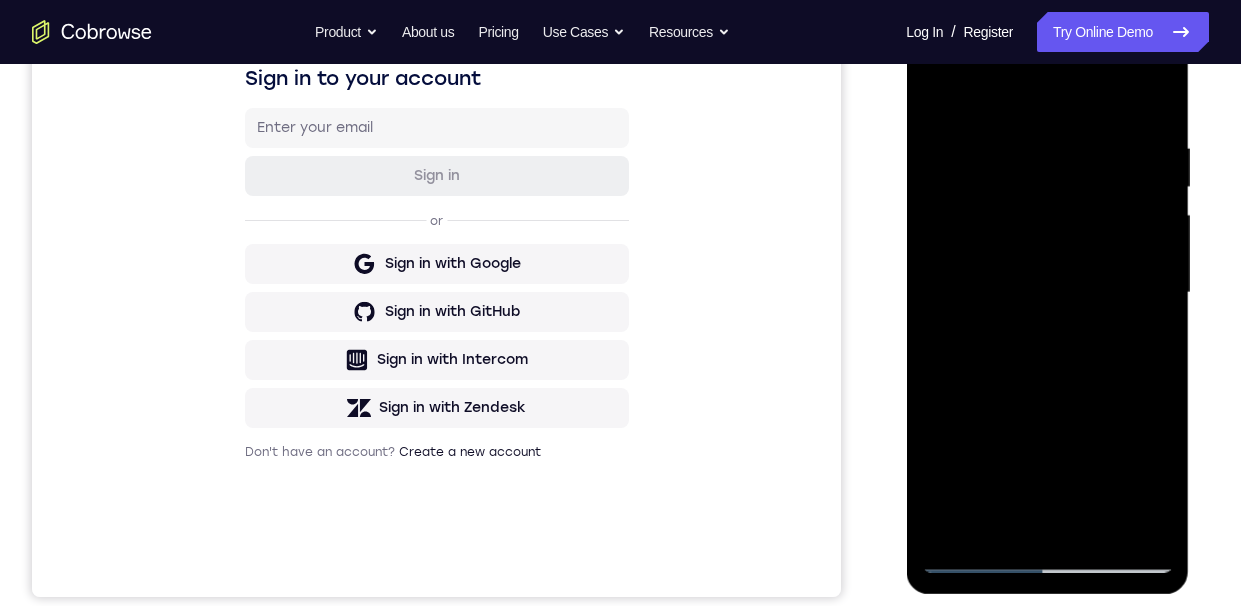 click at bounding box center (1047, 293) 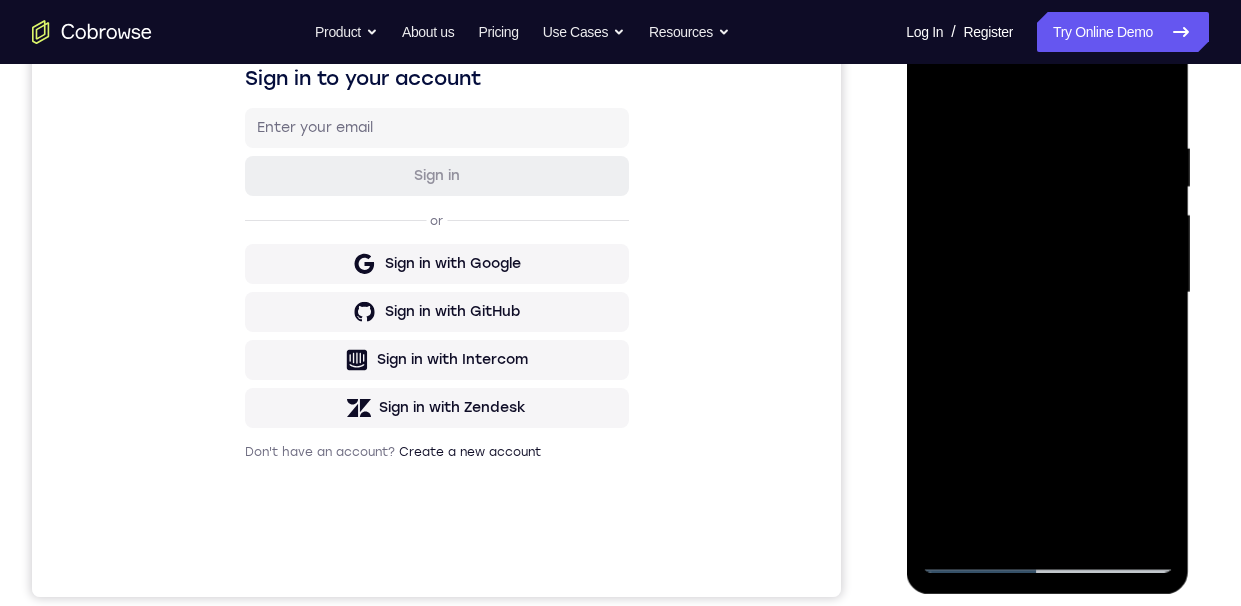 click at bounding box center [1047, 293] 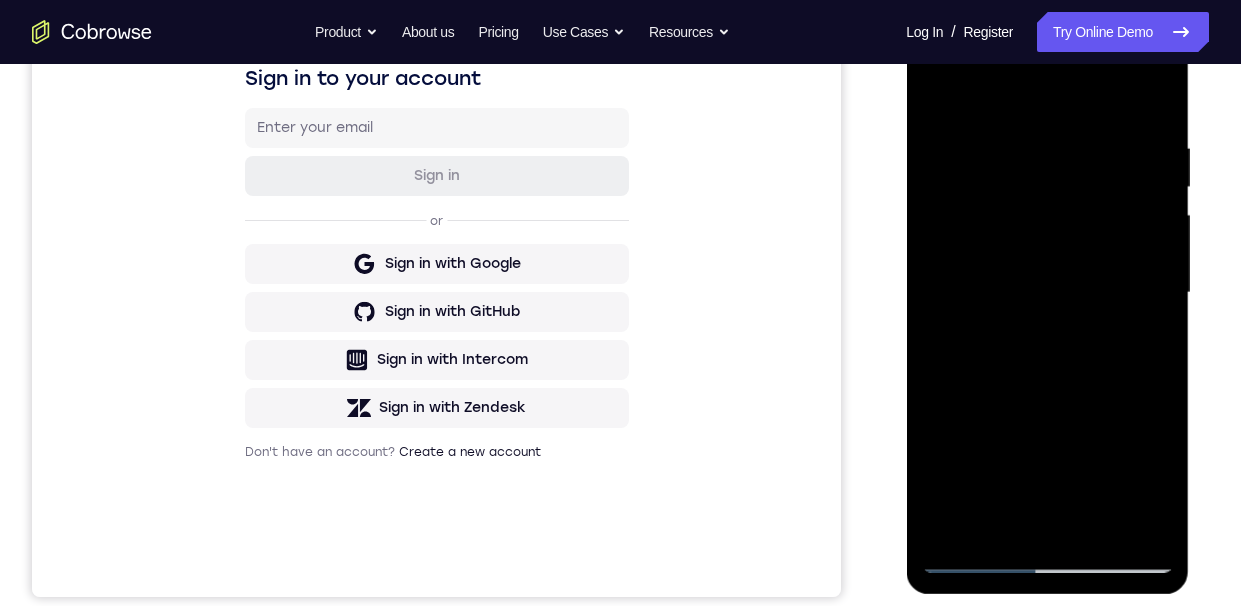 click at bounding box center [1047, 293] 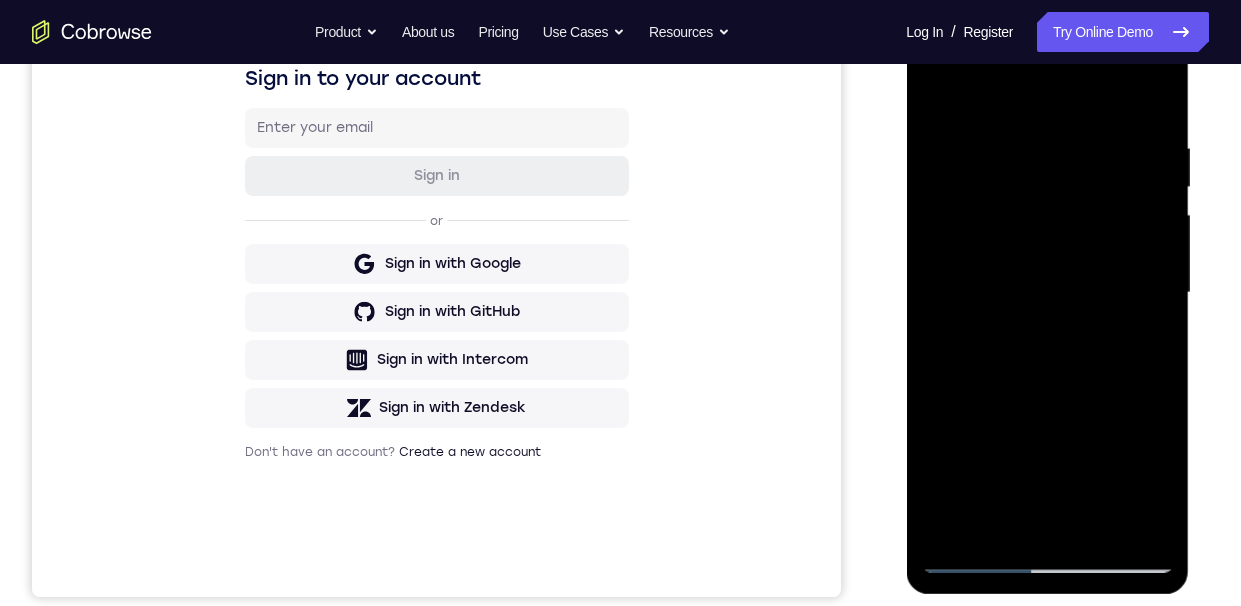 click at bounding box center [1047, 293] 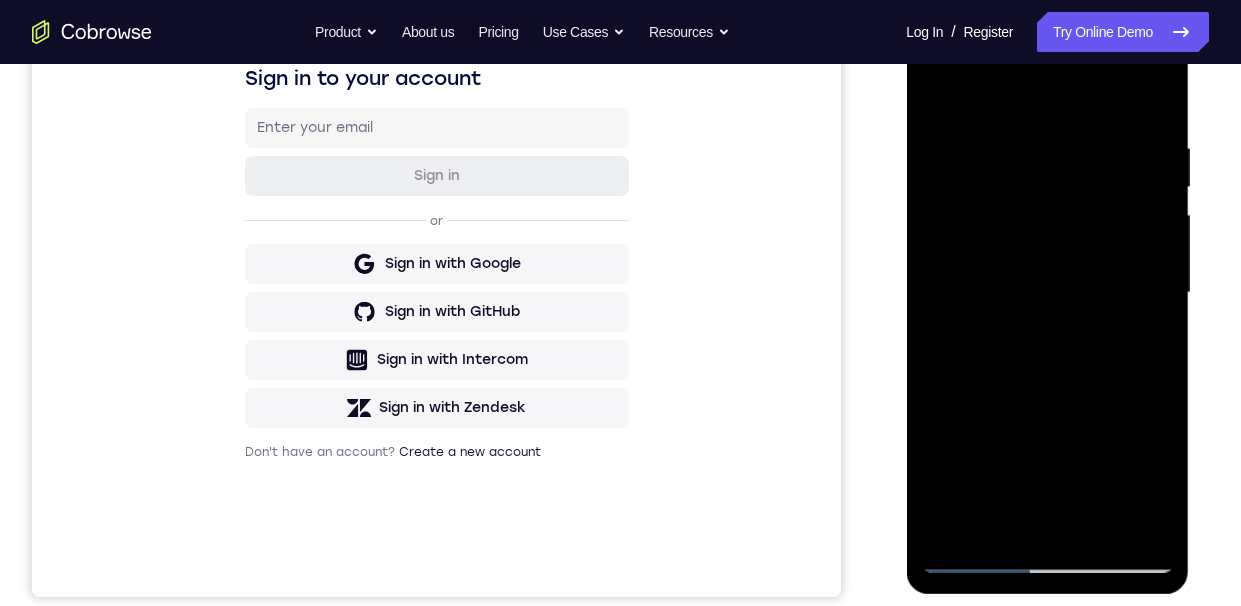 click at bounding box center (1047, 293) 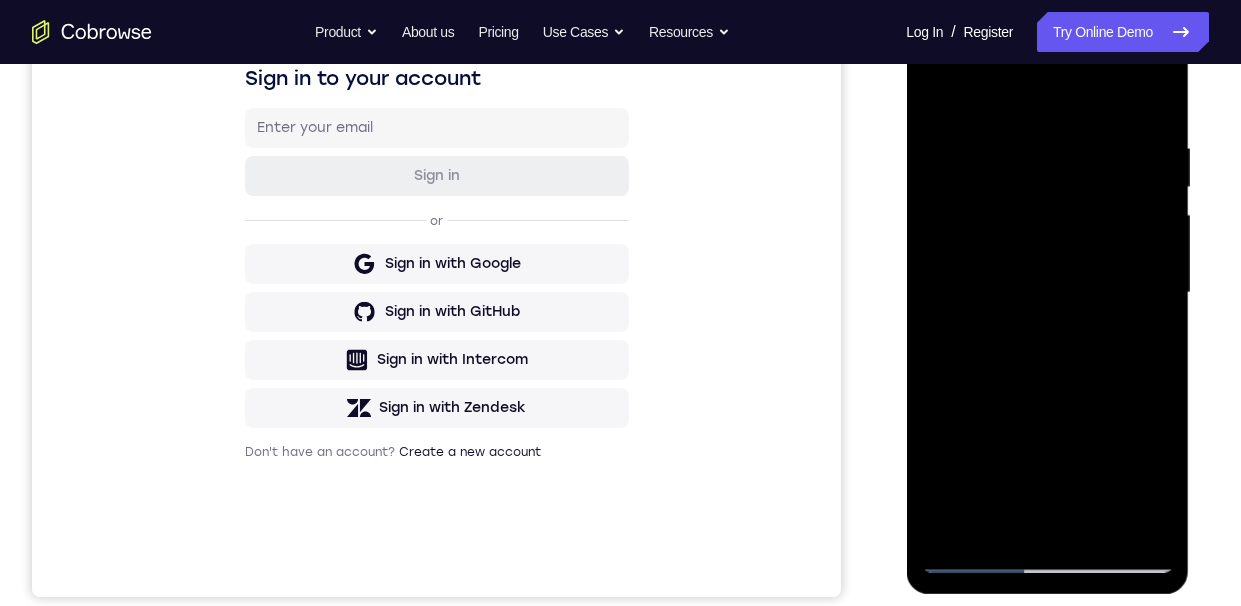 click at bounding box center [1047, 293] 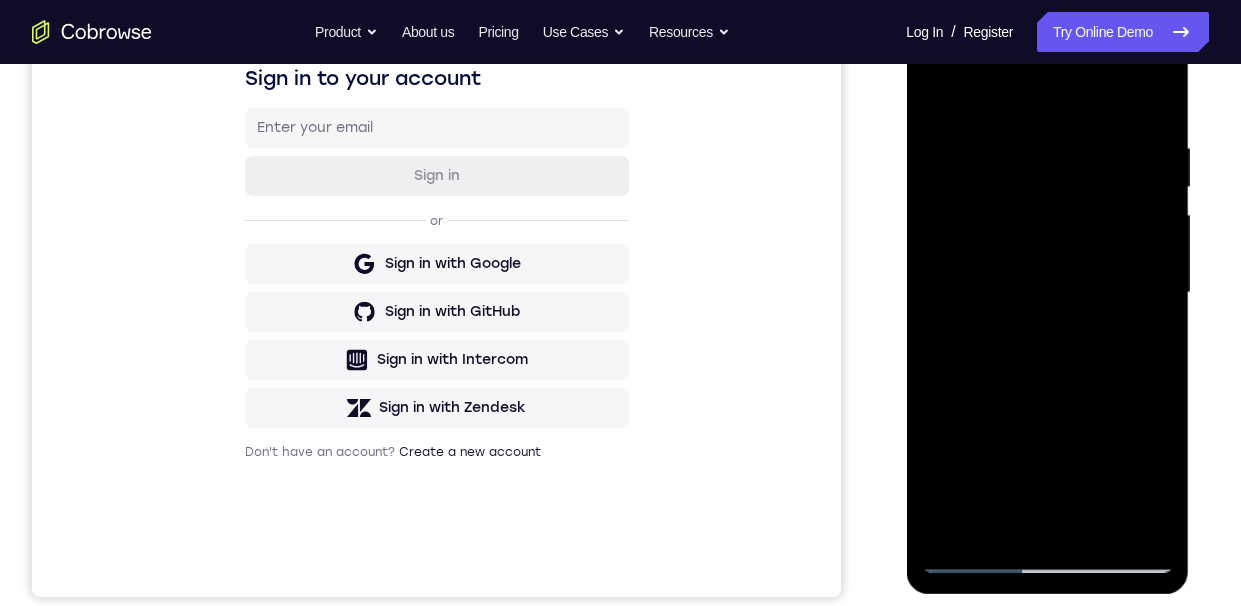 click at bounding box center [1047, 293] 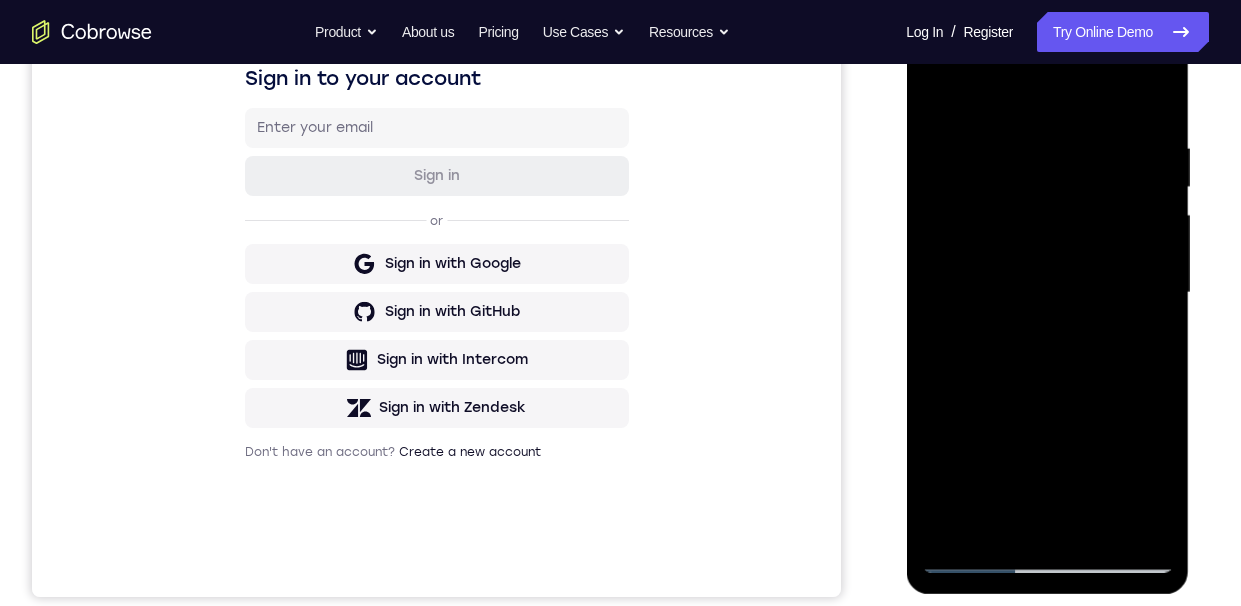 click at bounding box center [1047, 293] 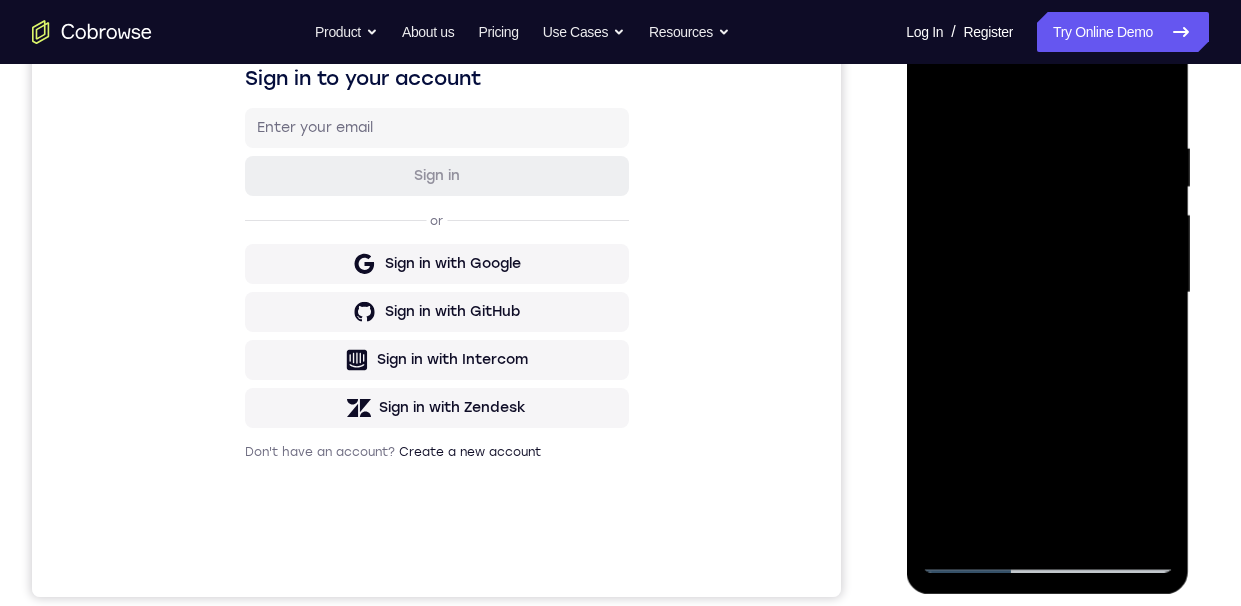 click at bounding box center (1047, 293) 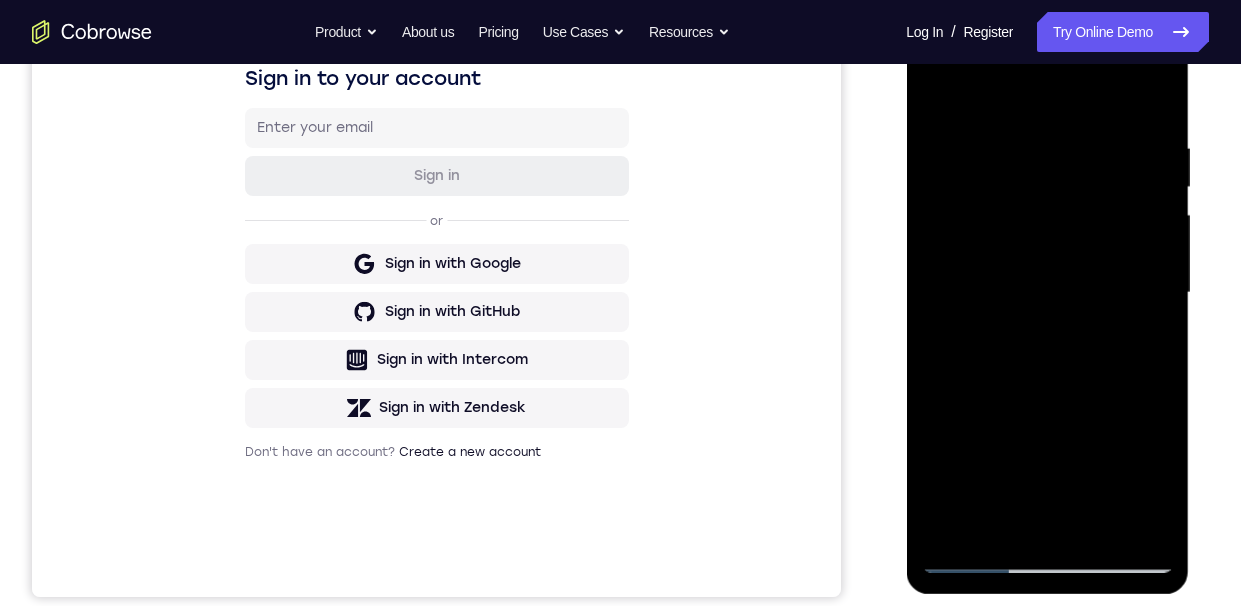 click at bounding box center [1047, 293] 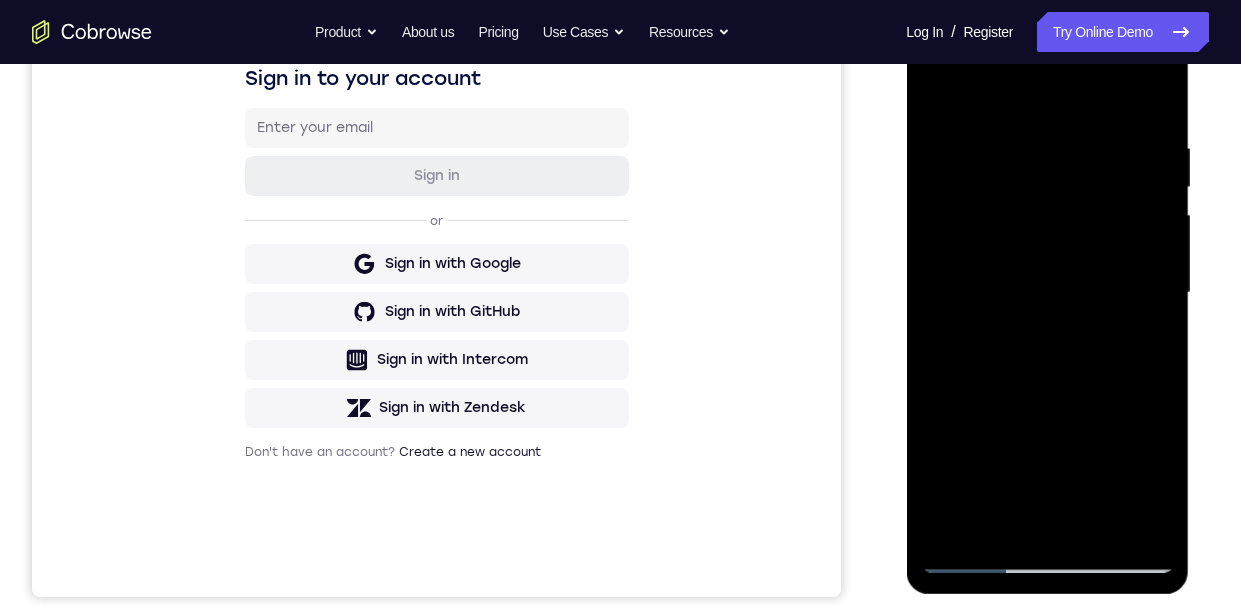 click at bounding box center (1047, 293) 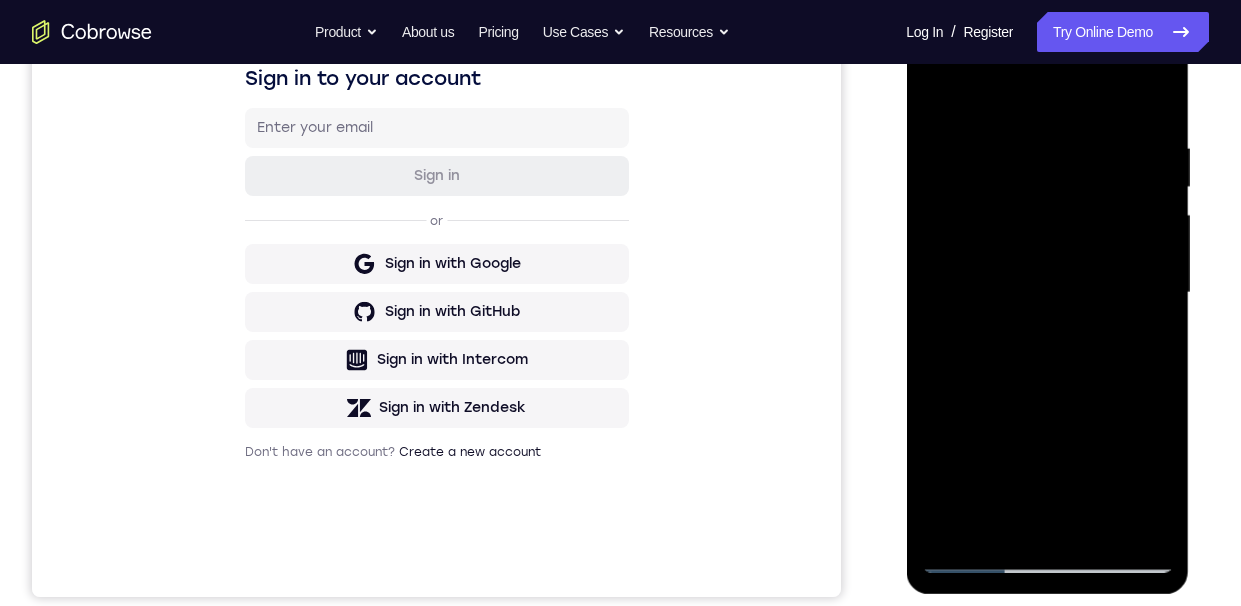click at bounding box center [1047, 293] 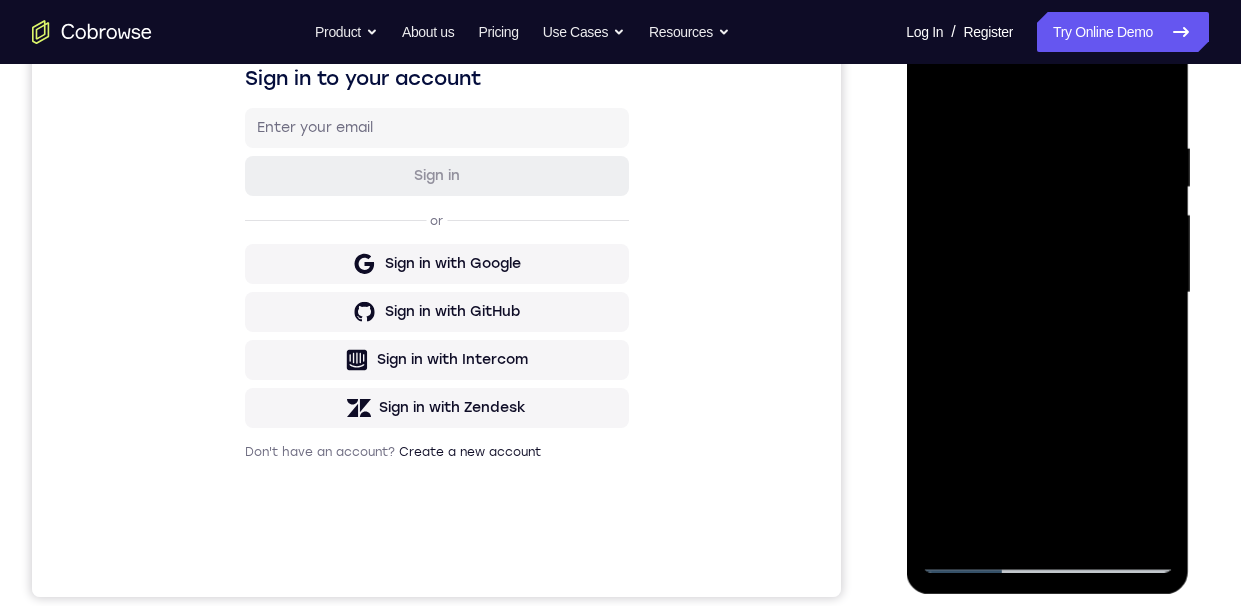 click at bounding box center (1047, 293) 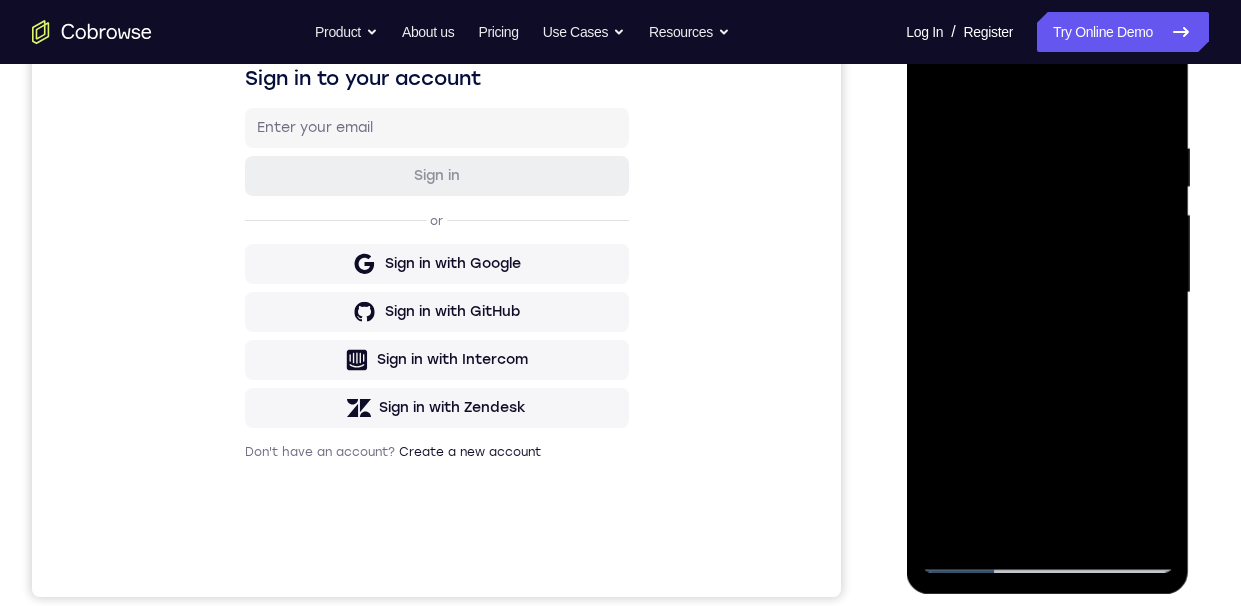 click at bounding box center (1047, 293) 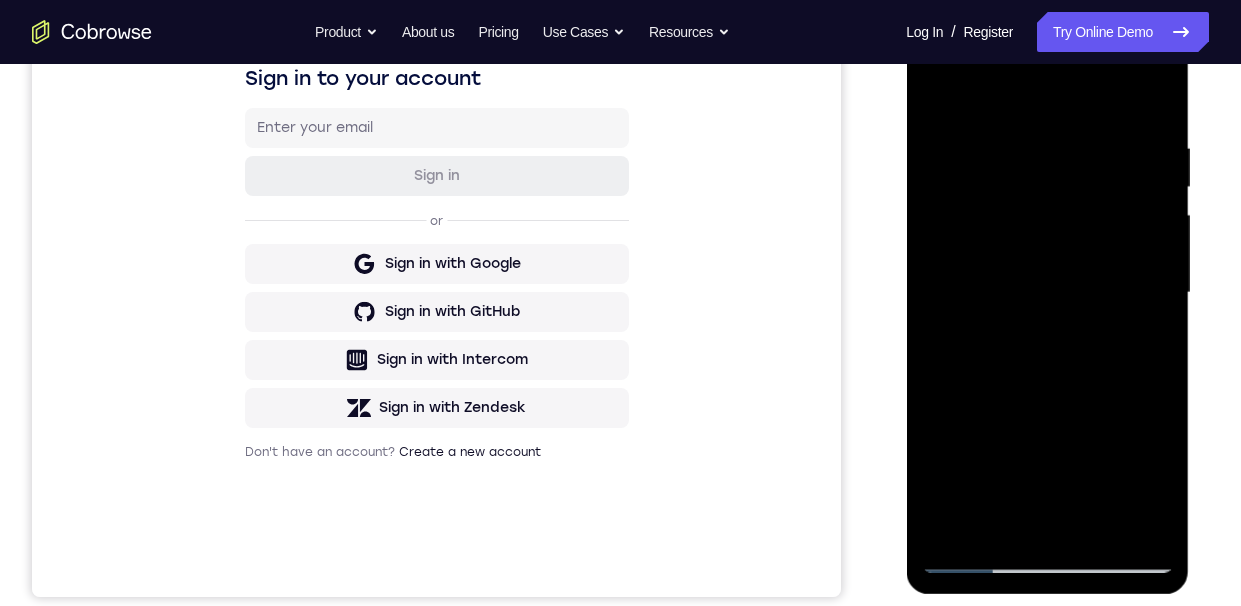 click at bounding box center [1047, 293] 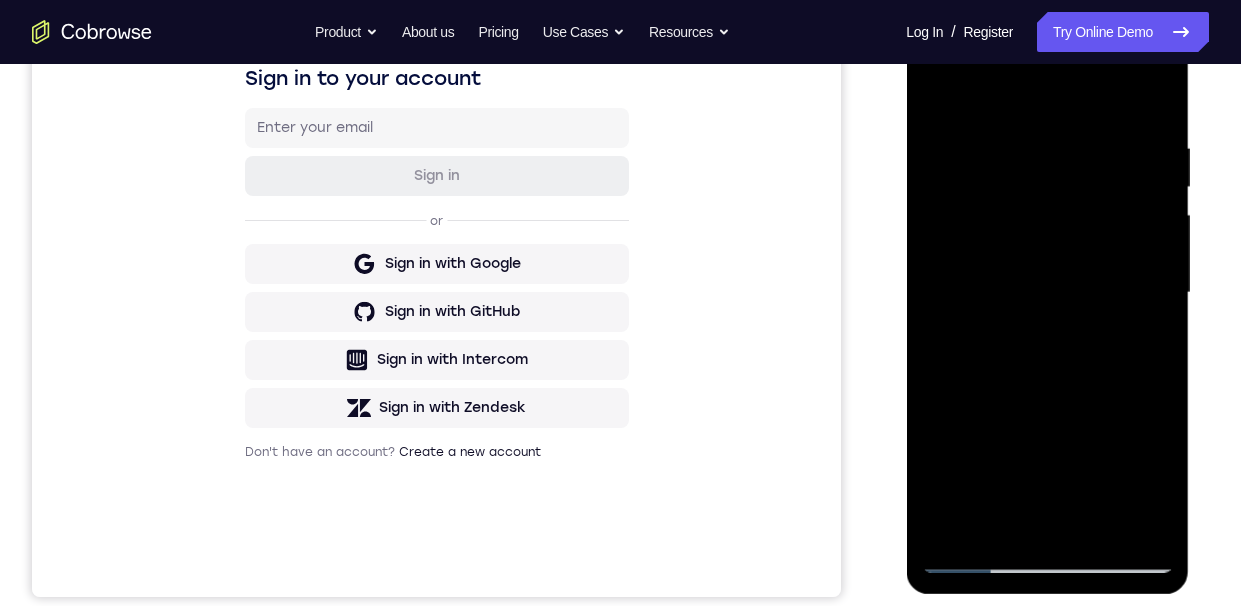 click at bounding box center (1047, 293) 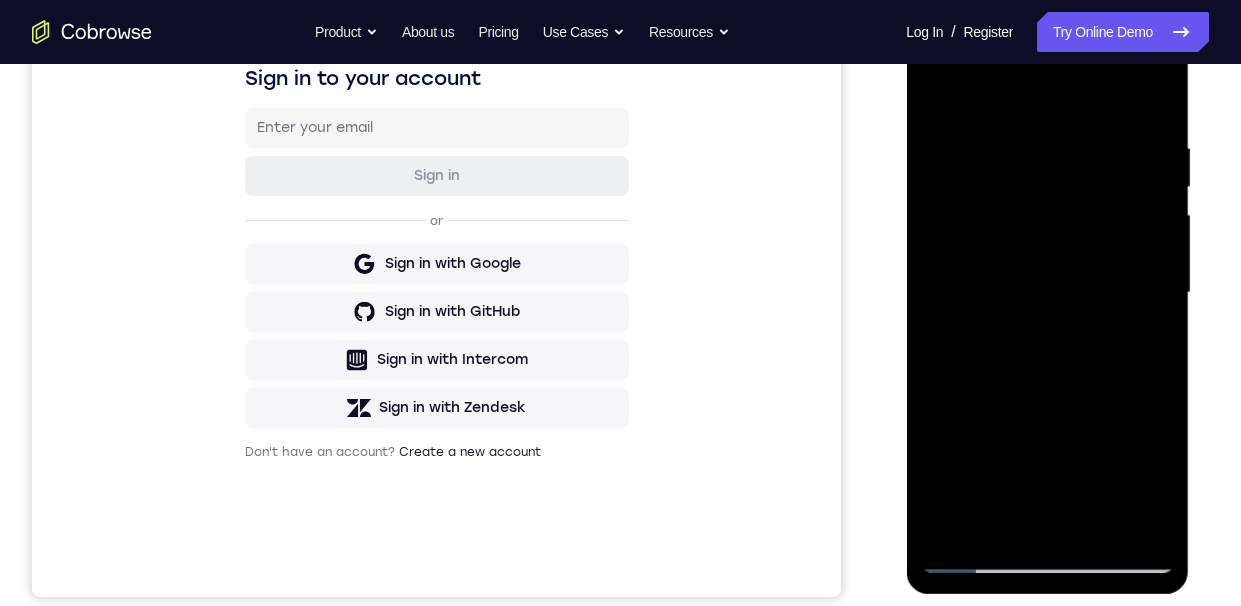 click at bounding box center [1047, 293] 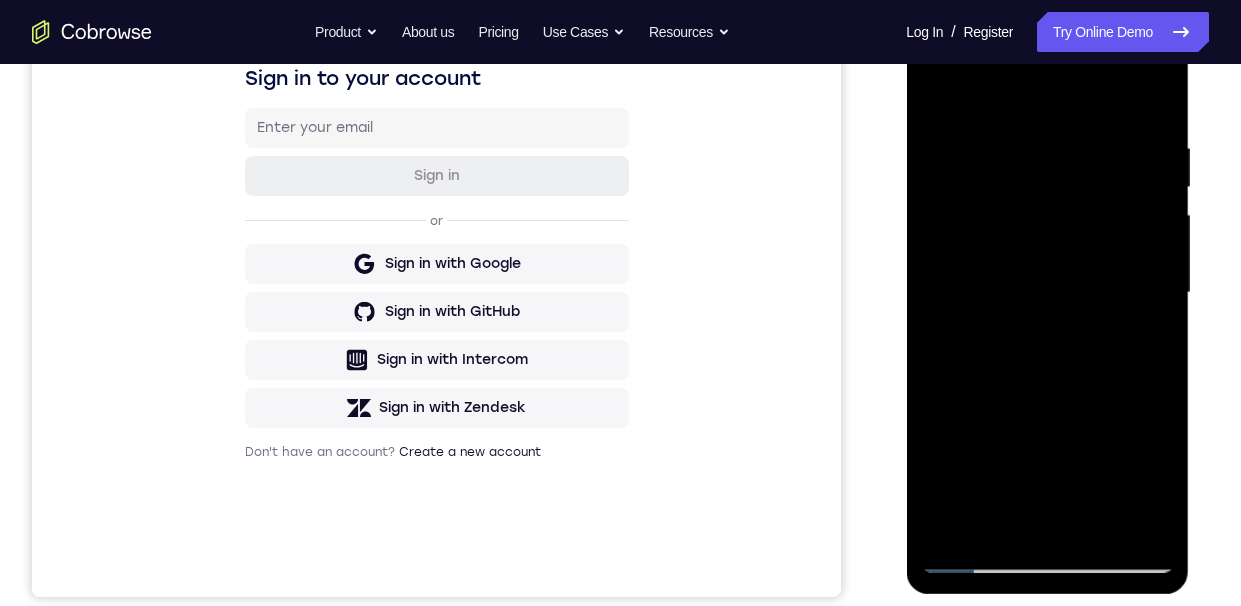 click at bounding box center [1047, 293] 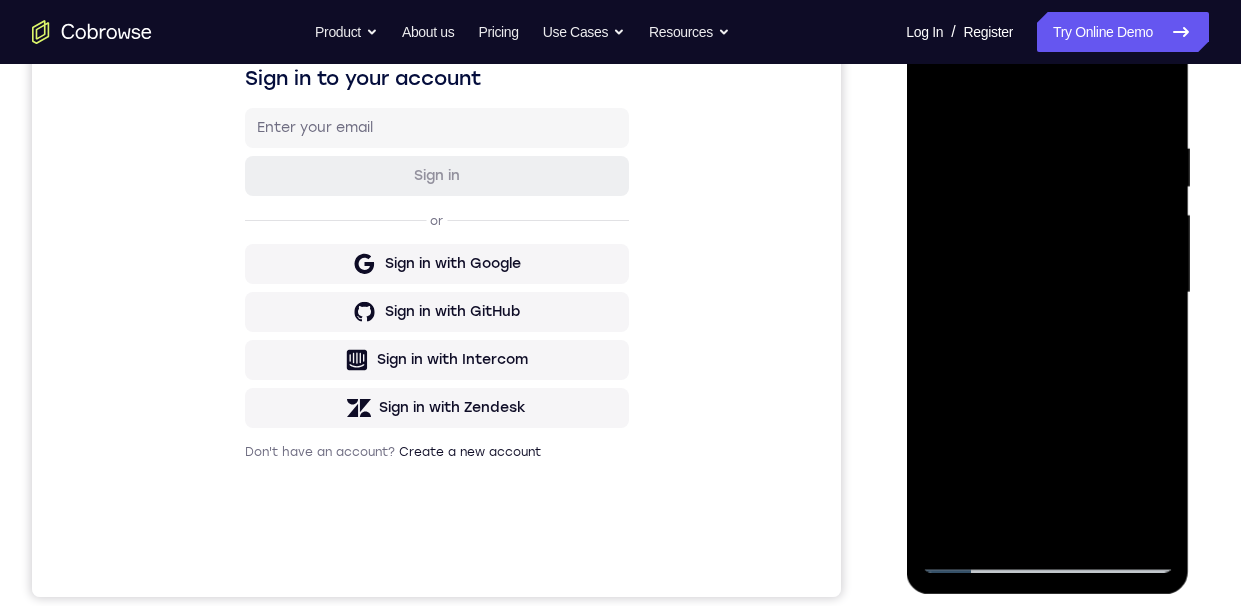 click at bounding box center [1047, 293] 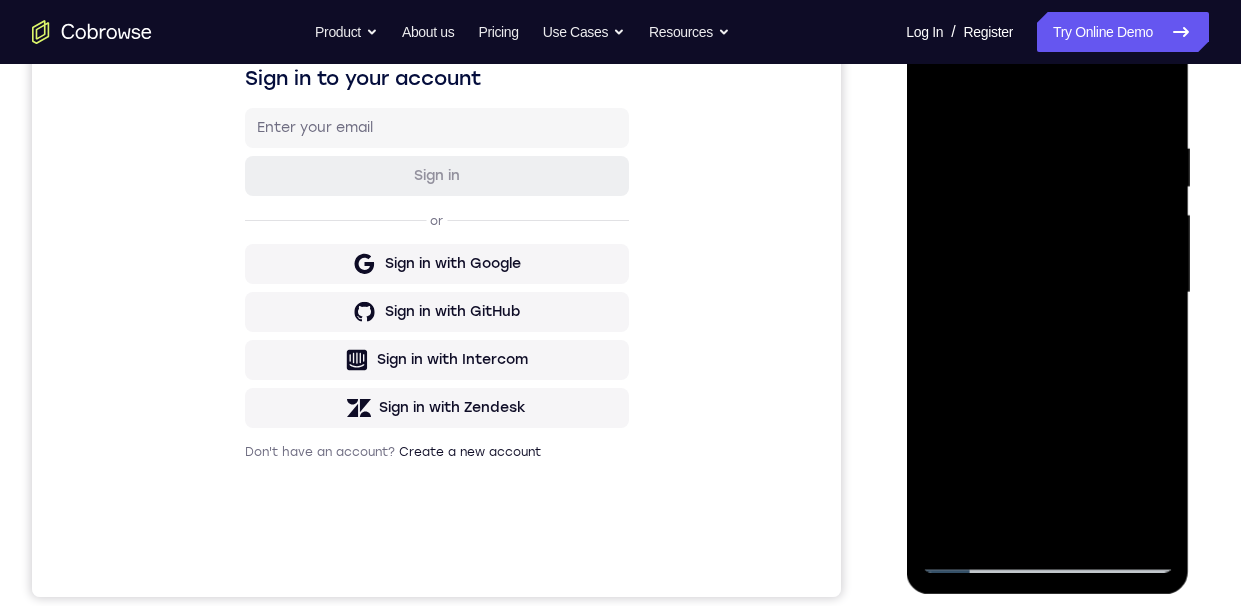 click at bounding box center [1047, 293] 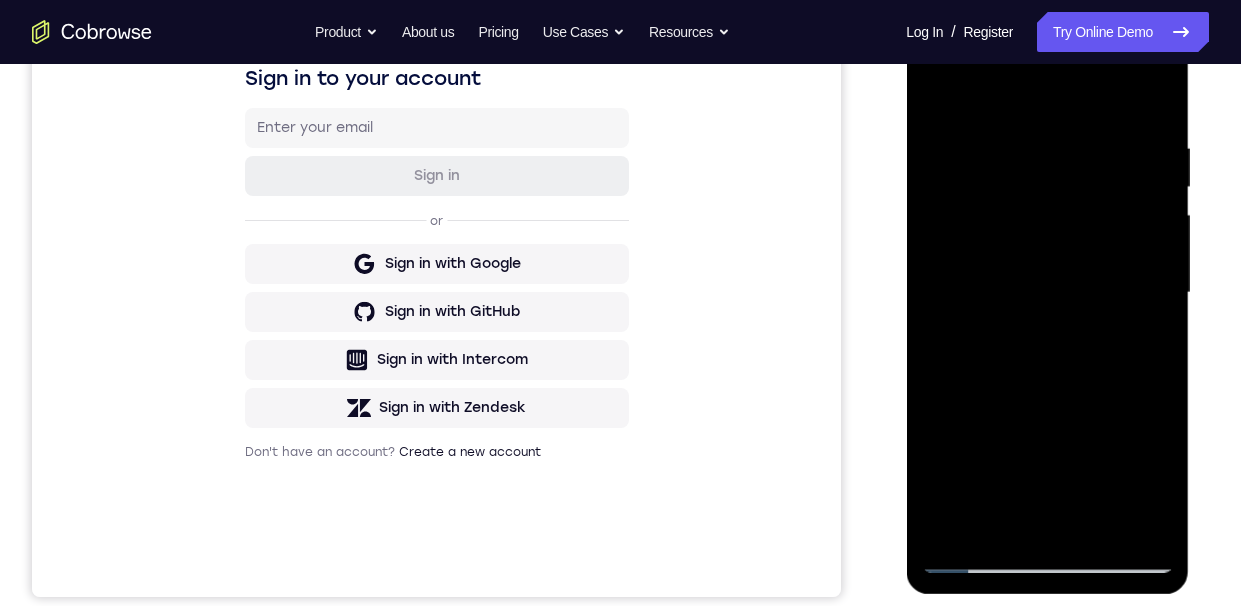 click at bounding box center [1047, 293] 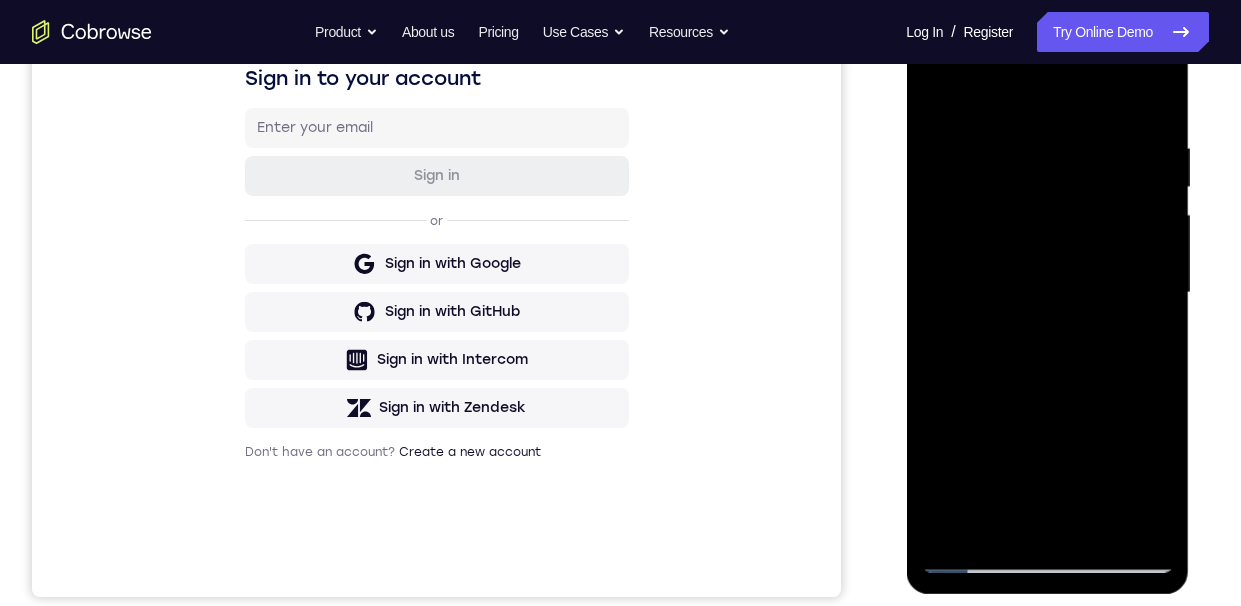 click at bounding box center (1047, 293) 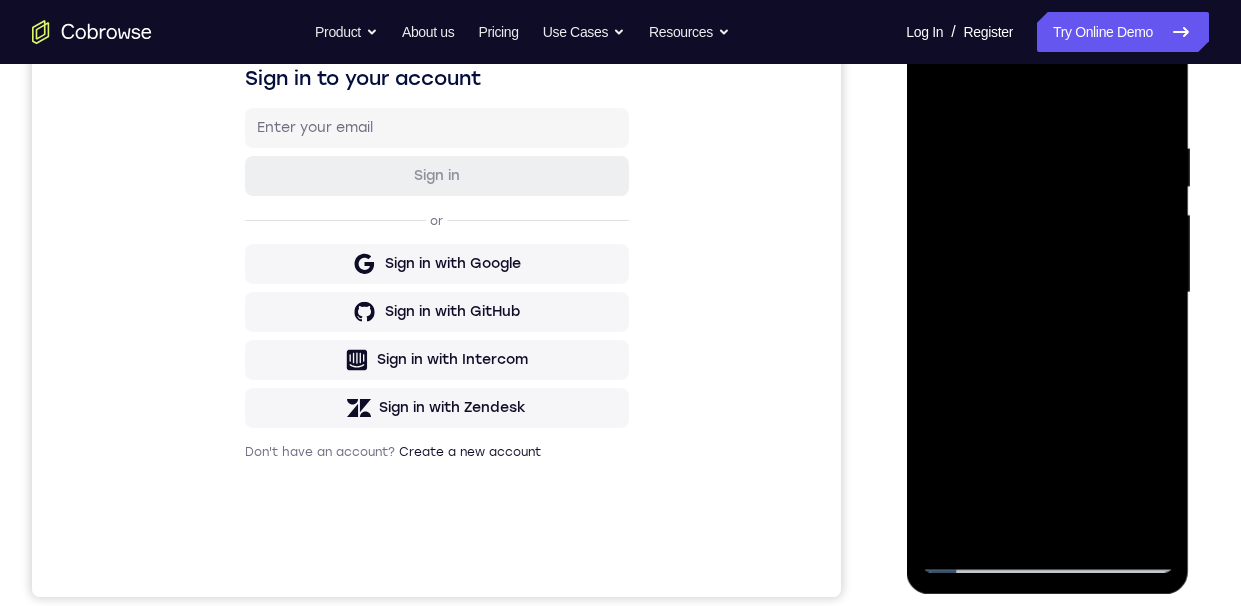 click at bounding box center [1047, 293] 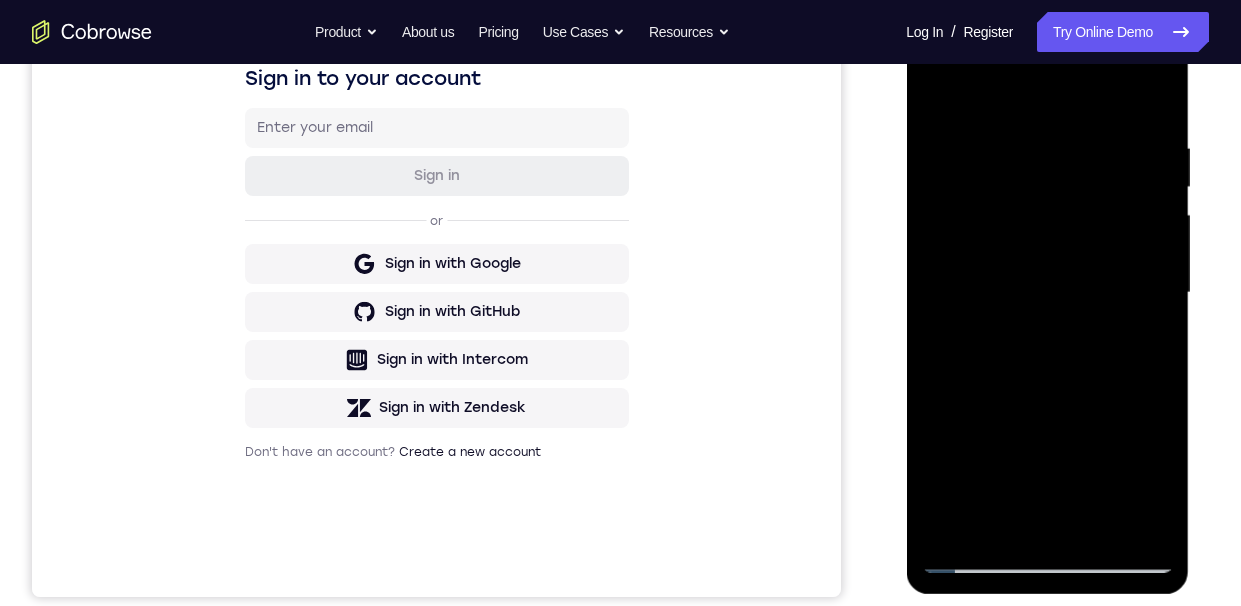 click at bounding box center (1047, 293) 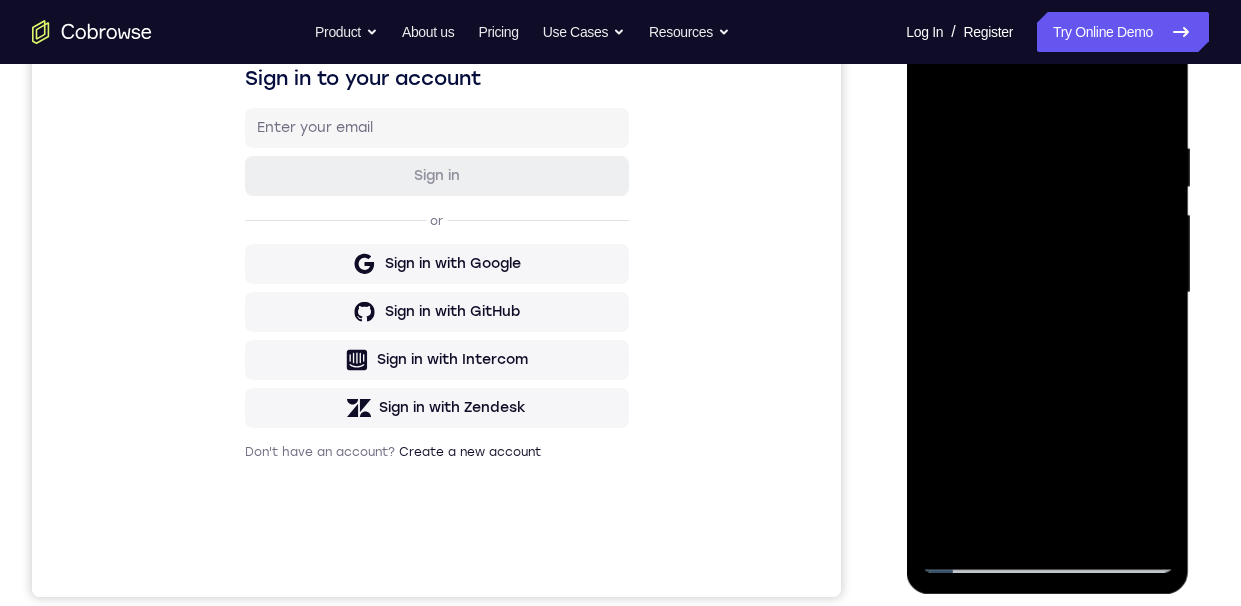 click at bounding box center [1047, 293] 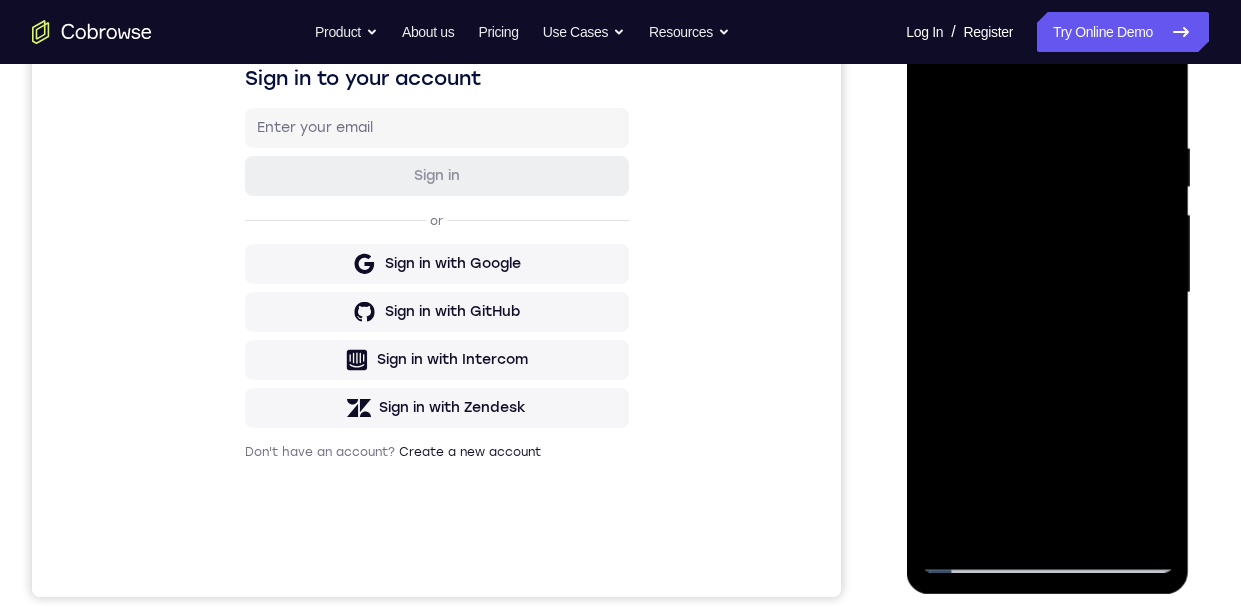 click at bounding box center [1047, 293] 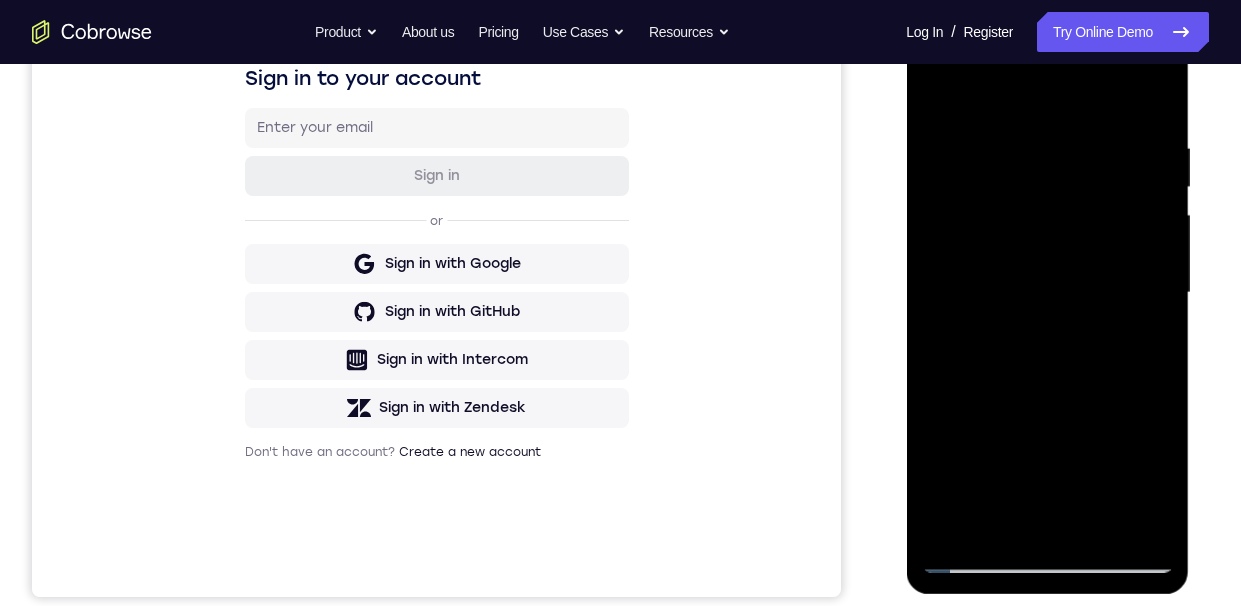 click at bounding box center [1047, 293] 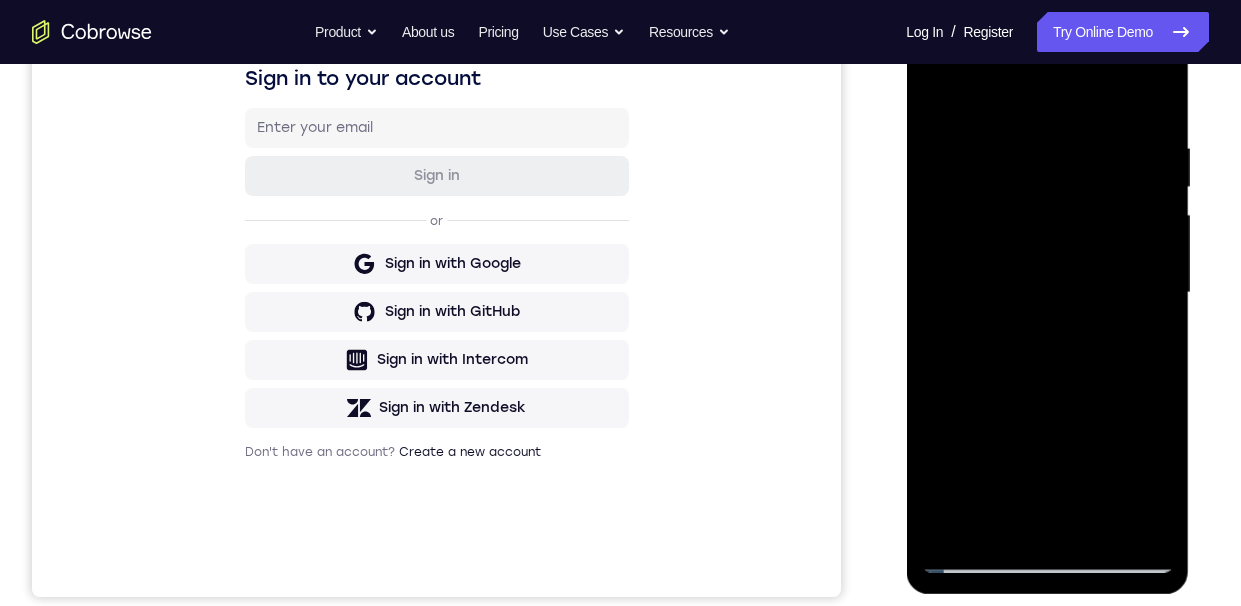 click at bounding box center (1047, 293) 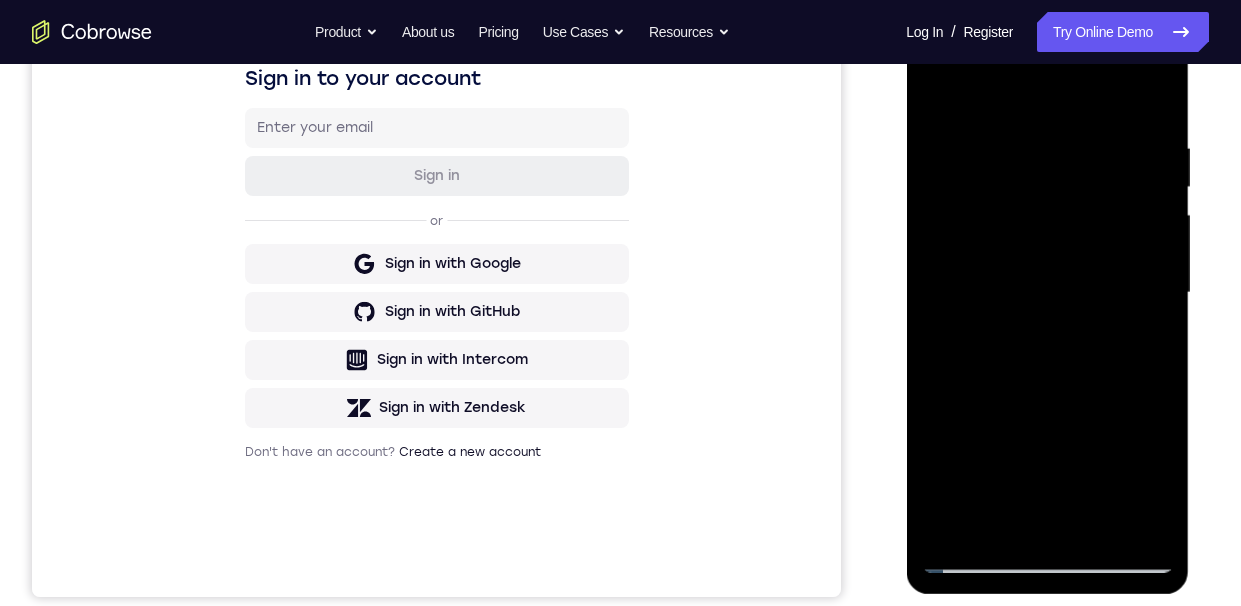 click at bounding box center (1047, 293) 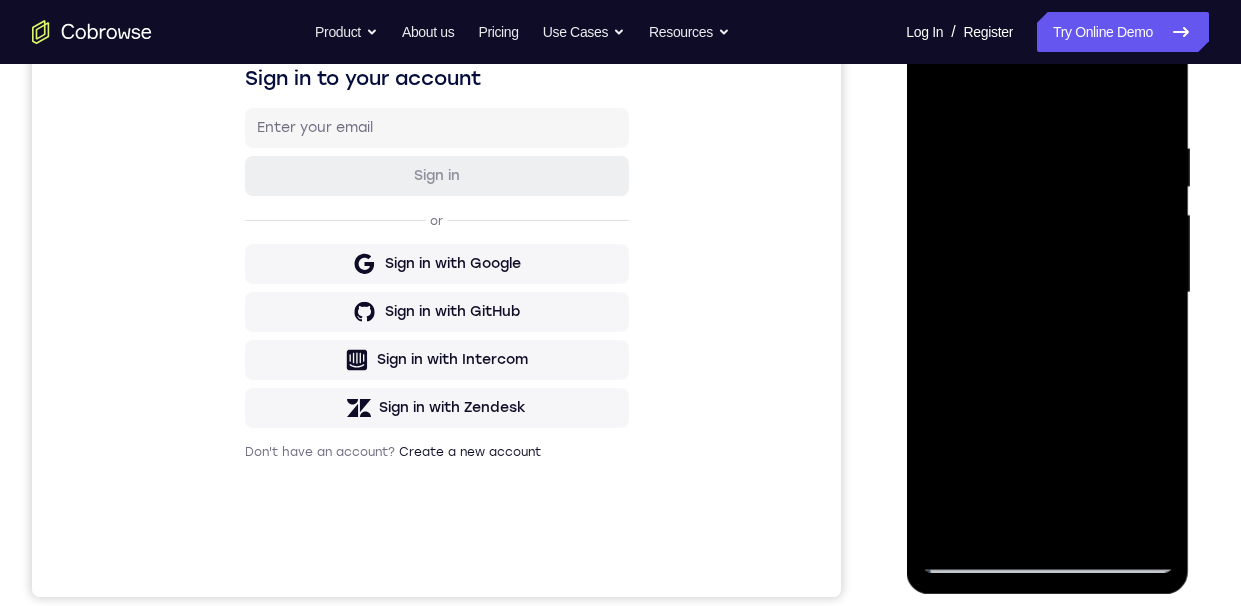 click at bounding box center [1047, 293] 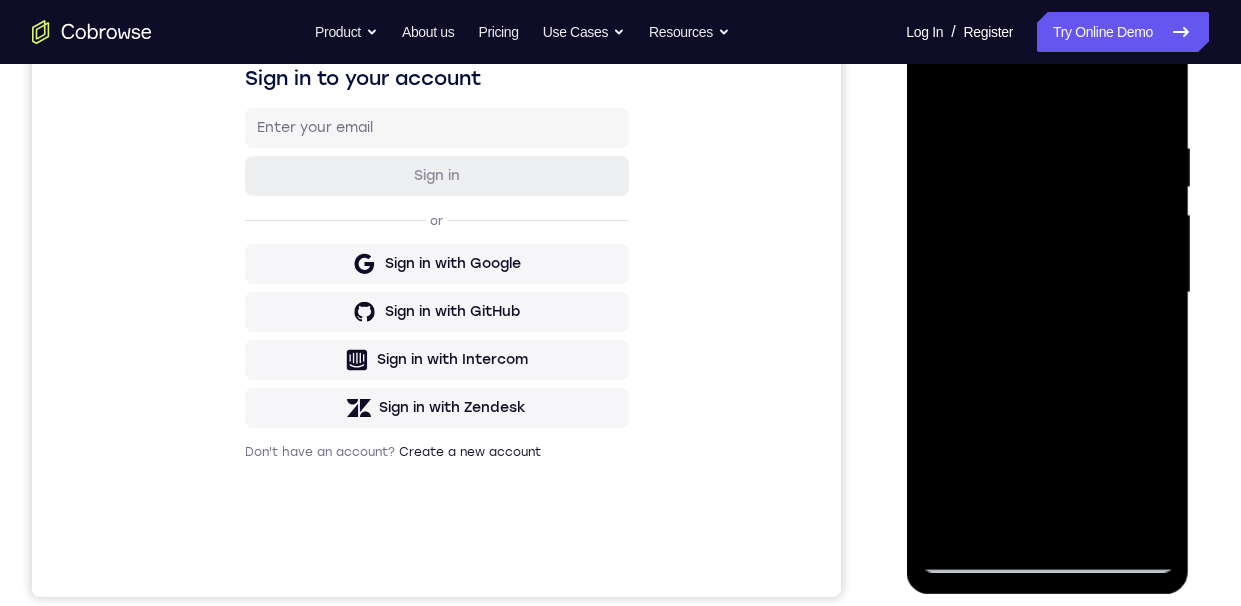 click at bounding box center (1047, 293) 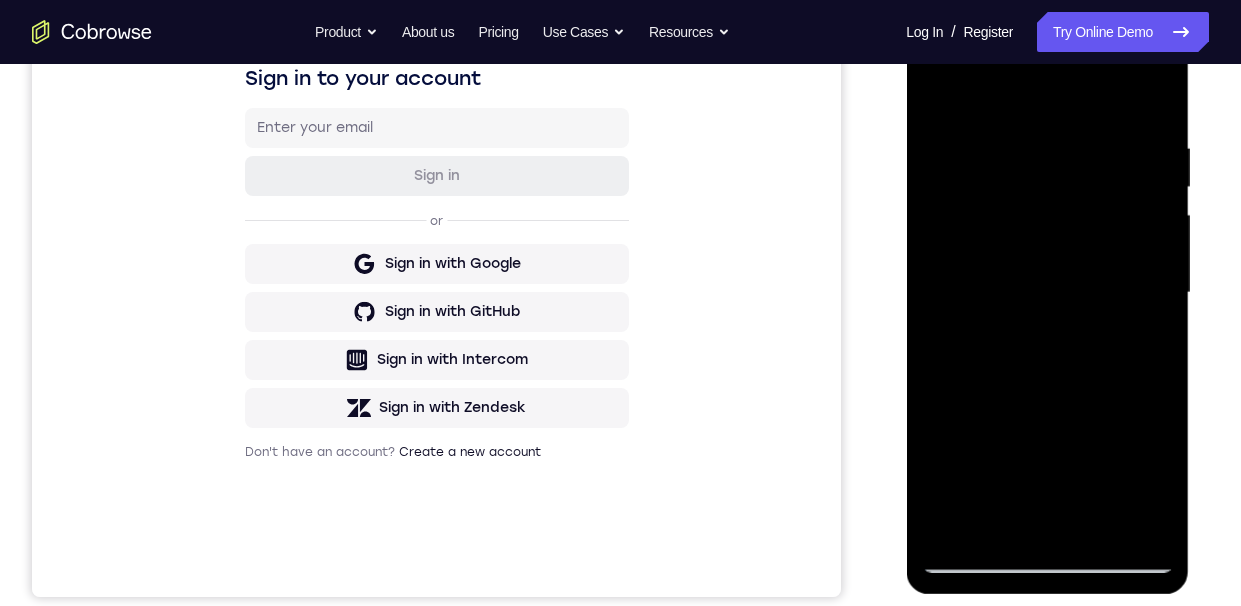 click at bounding box center [1047, 293] 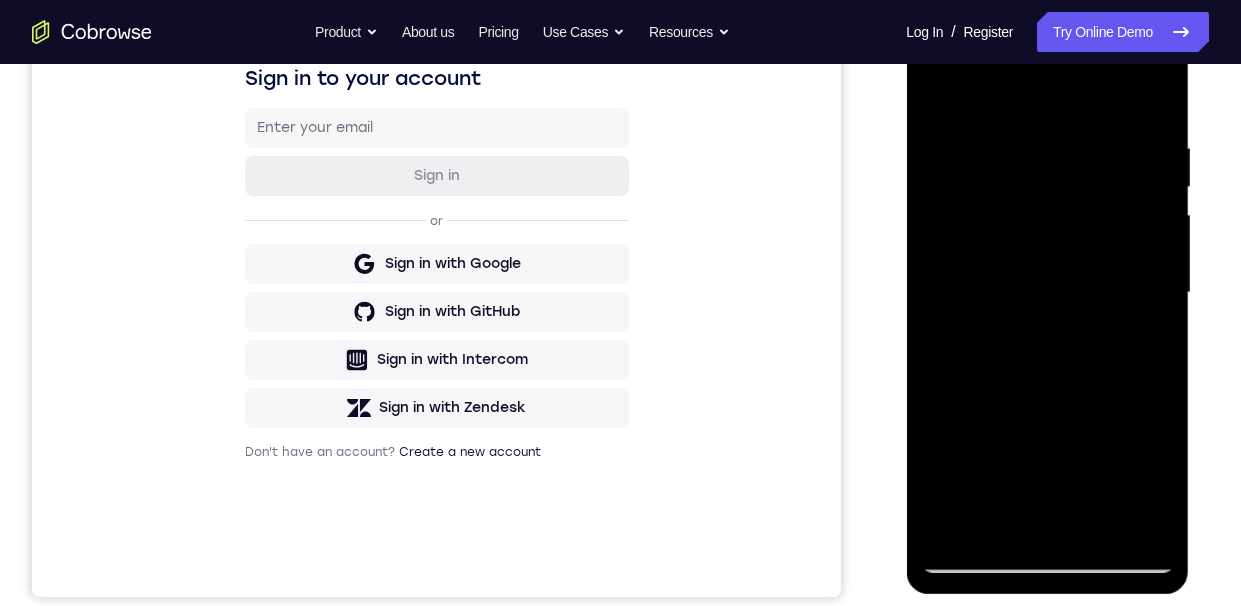 click at bounding box center (1047, 293) 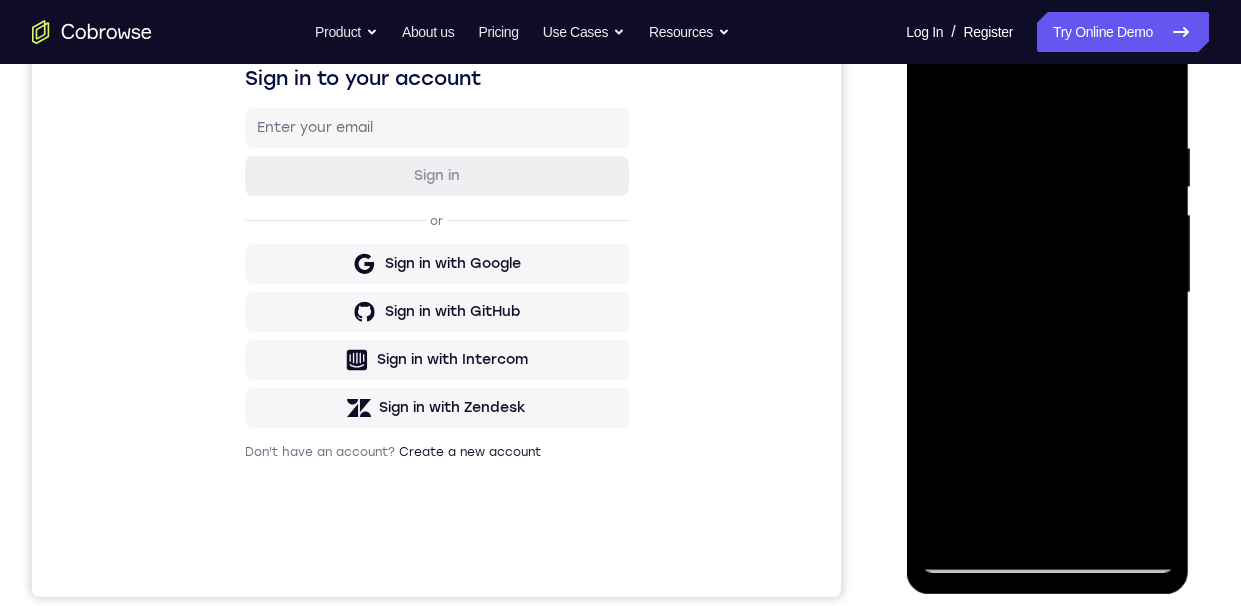 click at bounding box center [1047, 293] 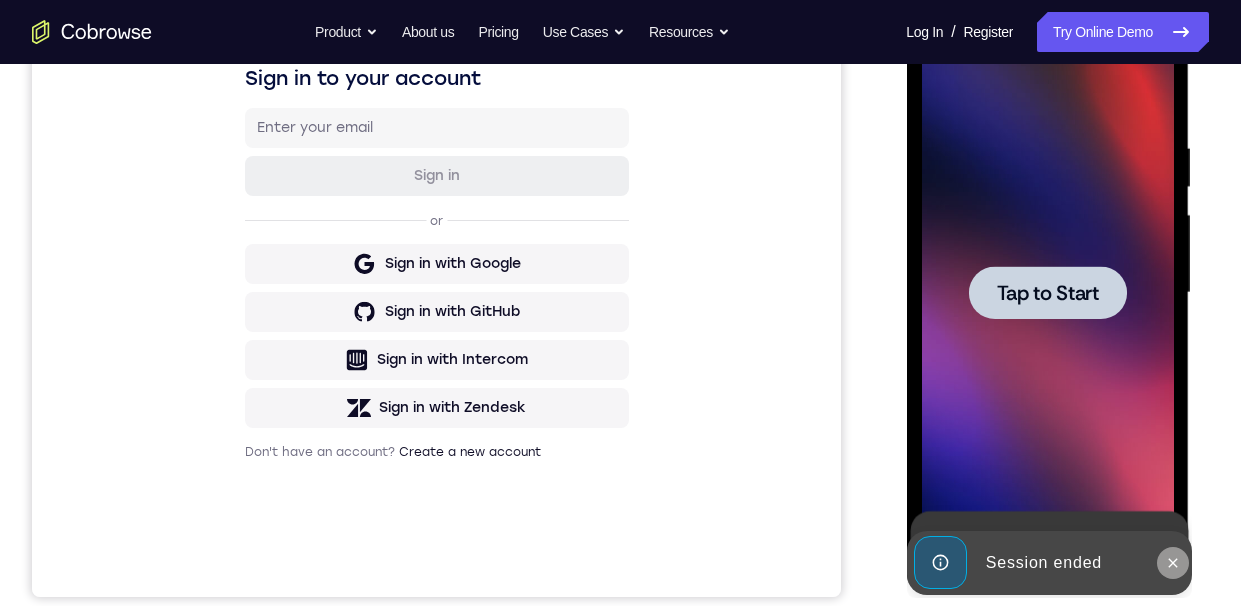 click at bounding box center [1172, 563] 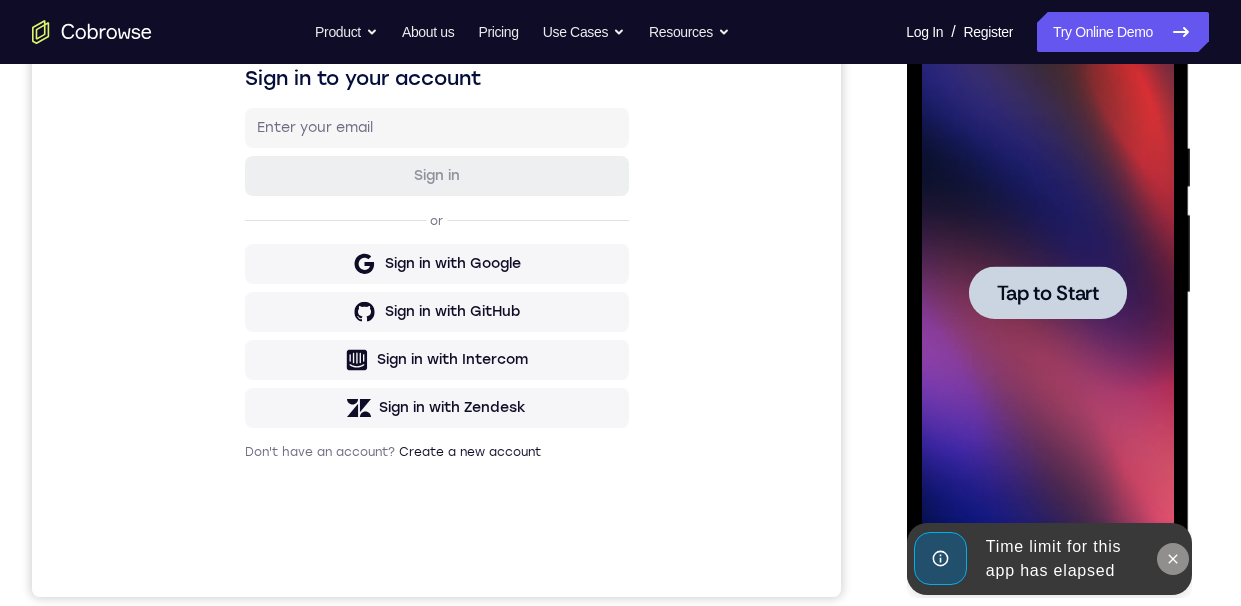click 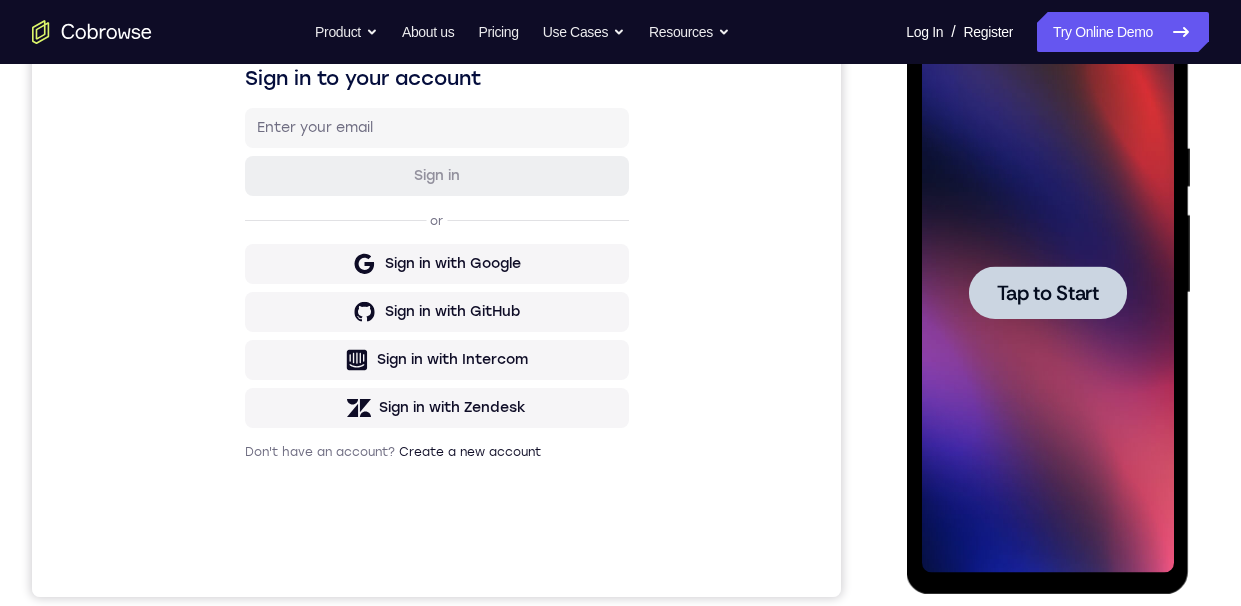 scroll, scrollTop: 0, scrollLeft: 0, axis: both 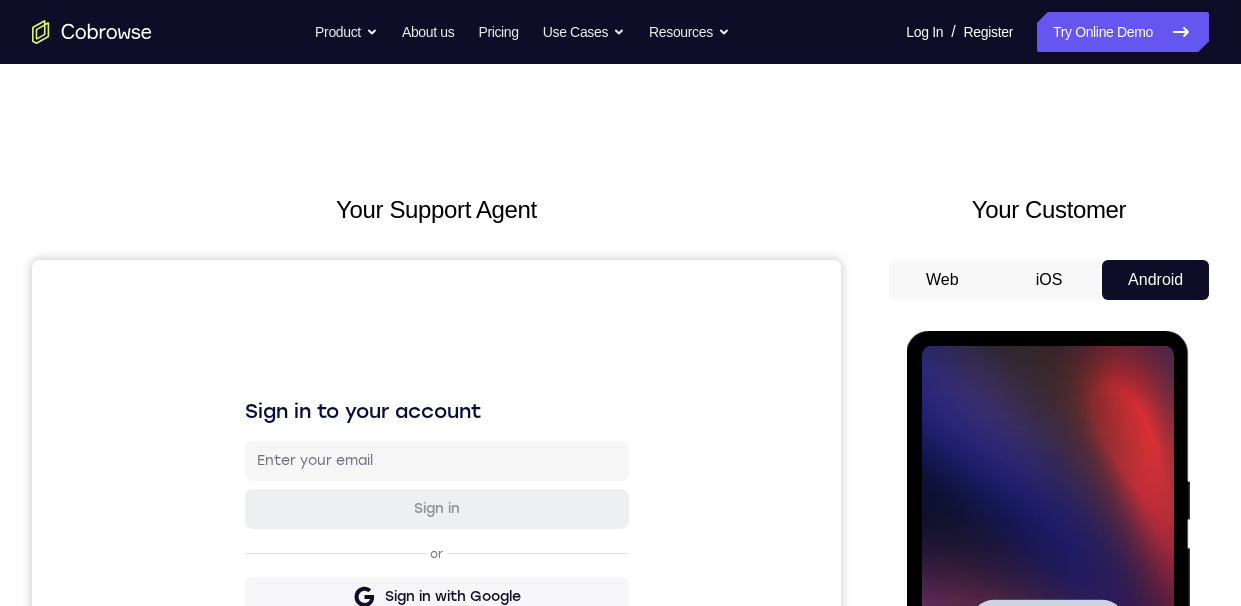 click on "Tap to Start" at bounding box center (1047, 626) 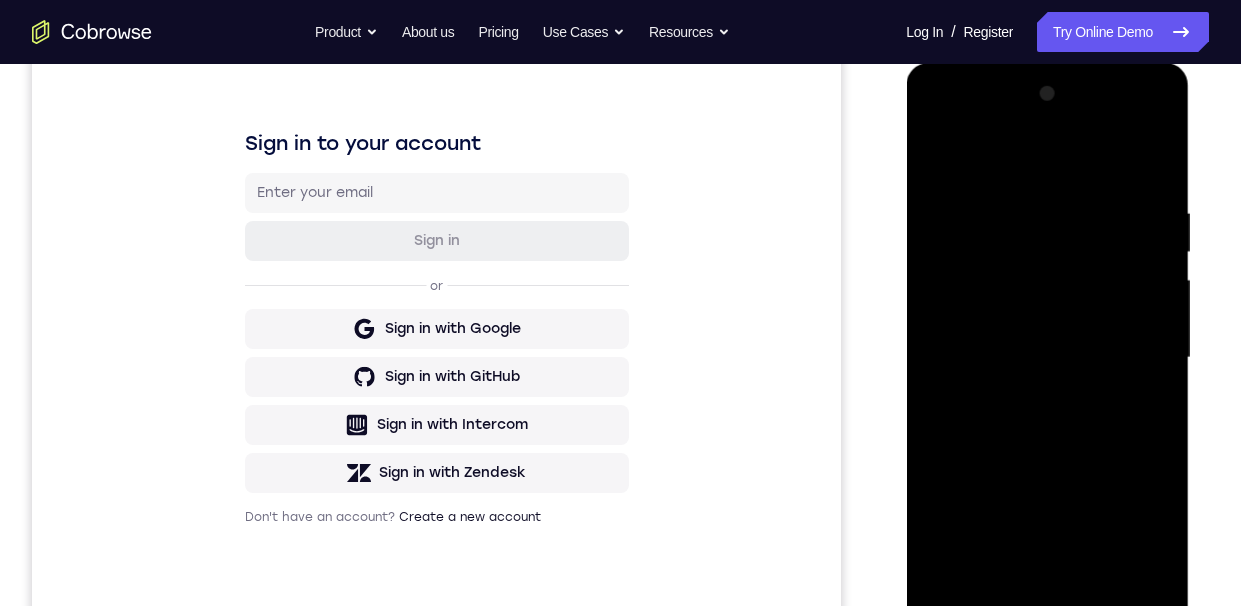 scroll, scrollTop: 478, scrollLeft: 0, axis: vertical 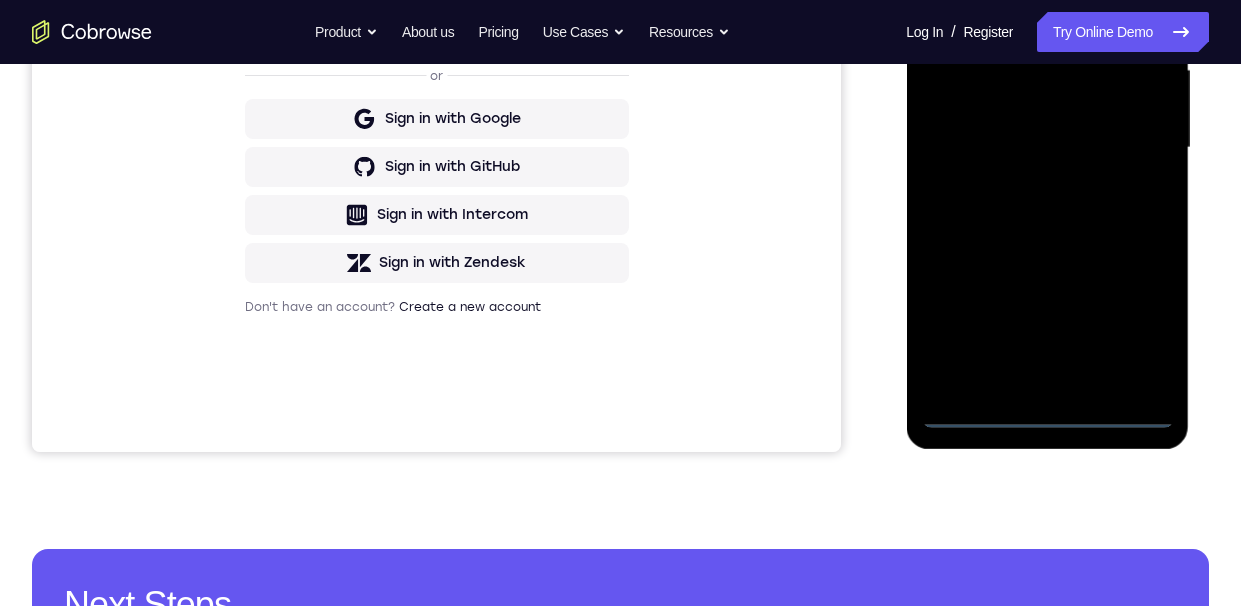click at bounding box center [1047, 148] 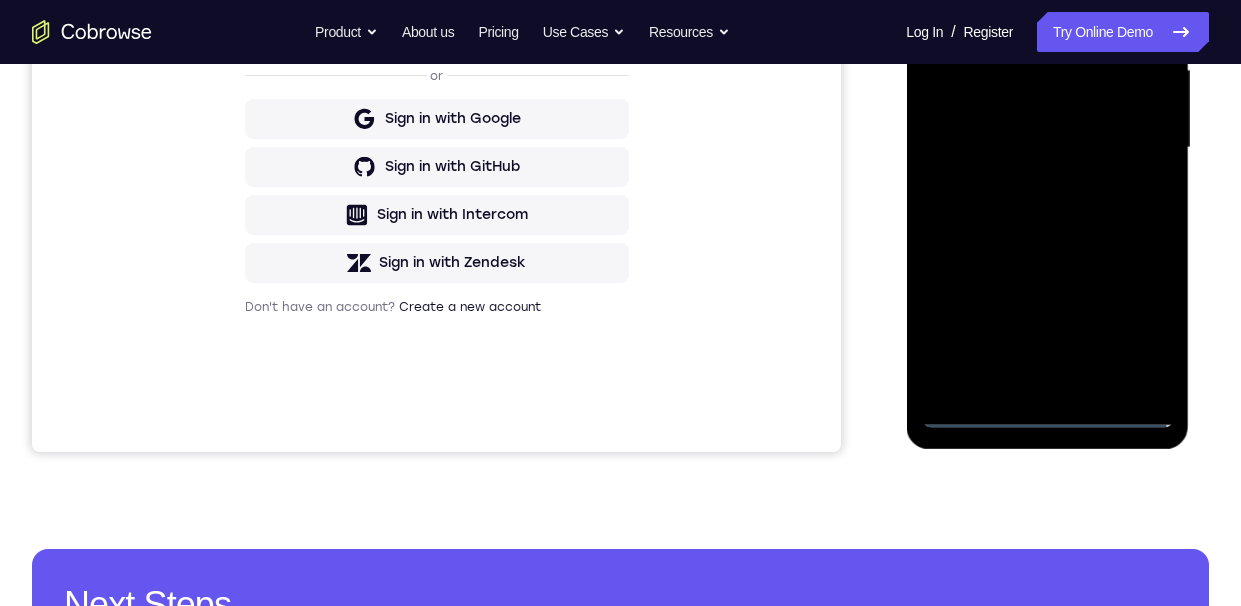 drag, startPoint x: 1043, startPoint y: 407, endPoint x: 1034, endPoint y: 425, distance: 20.12461 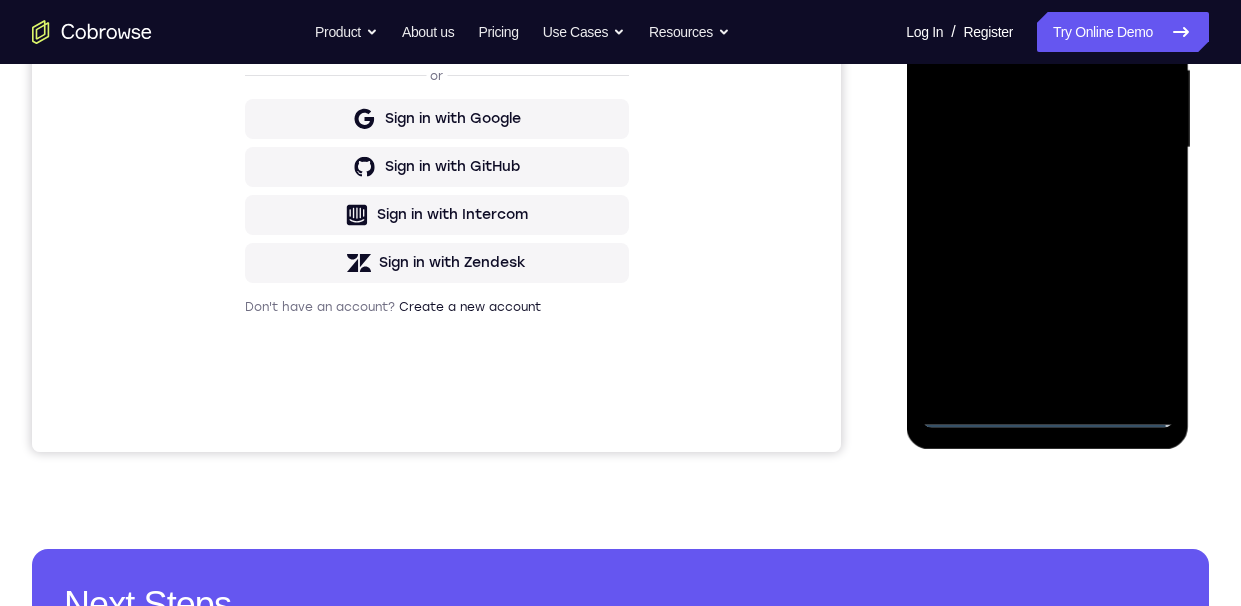 click at bounding box center (1047, 148) 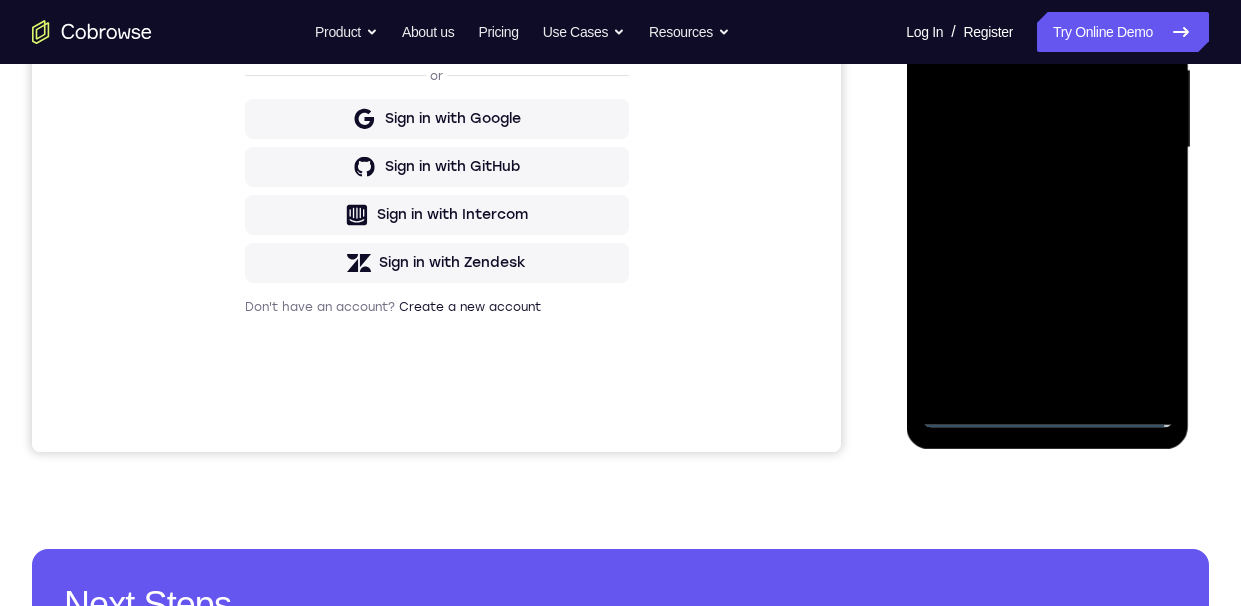 click at bounding box center (1047, 148) 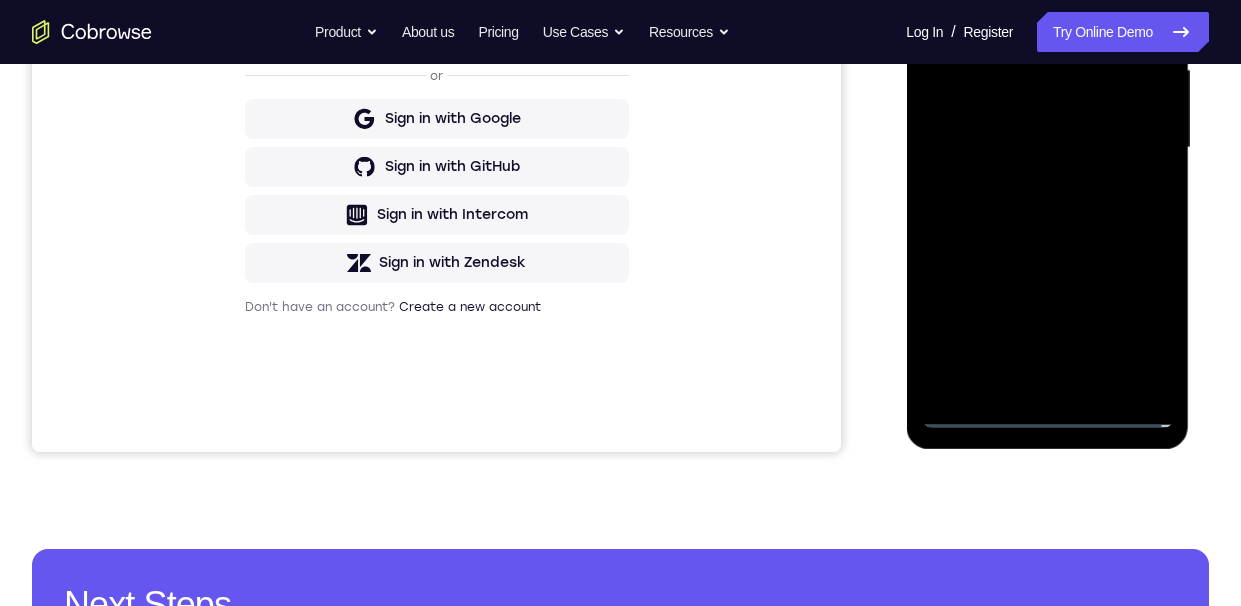 click at bounding box center [1047, 148] 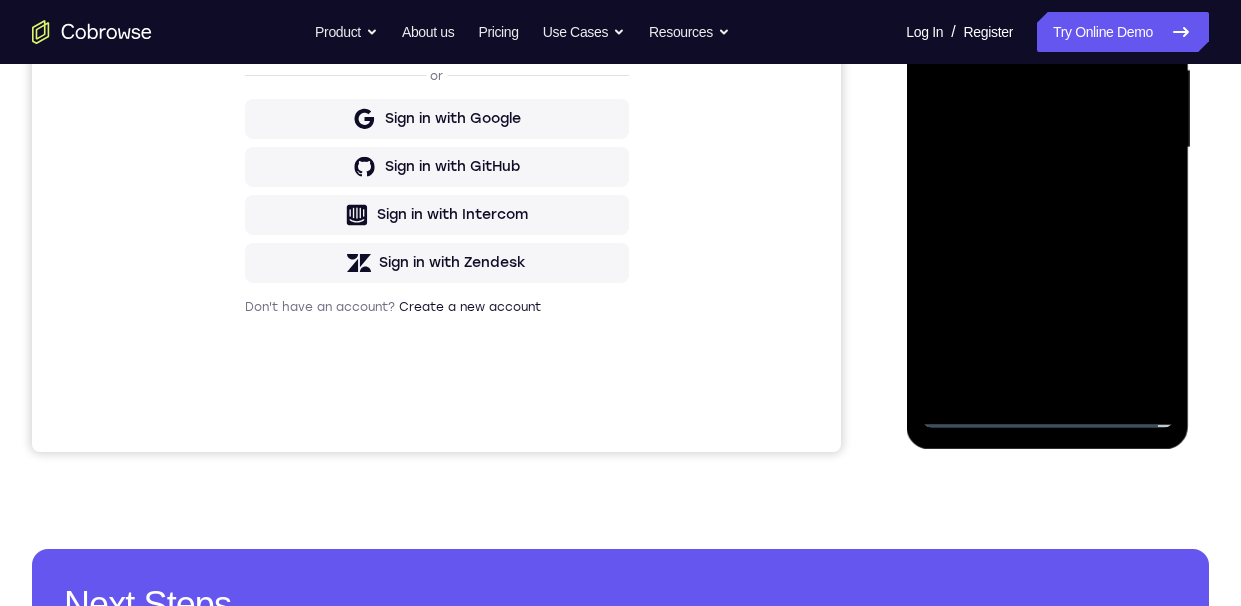 click at bounding box center [1047, 148] 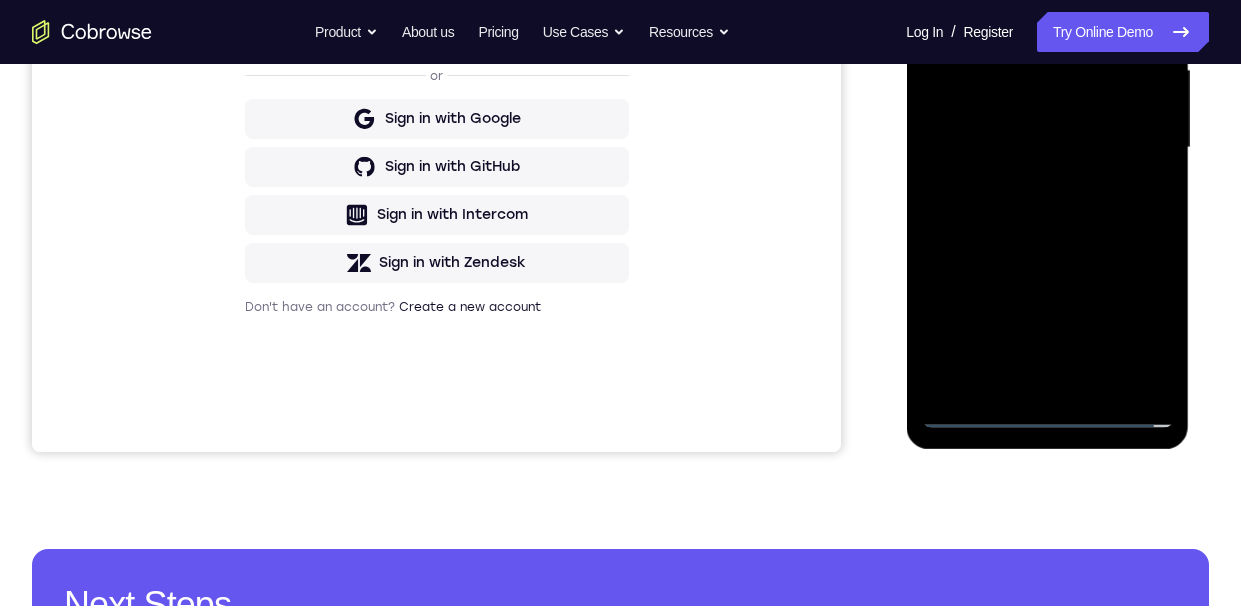 click at bounding box center (1047, 148) 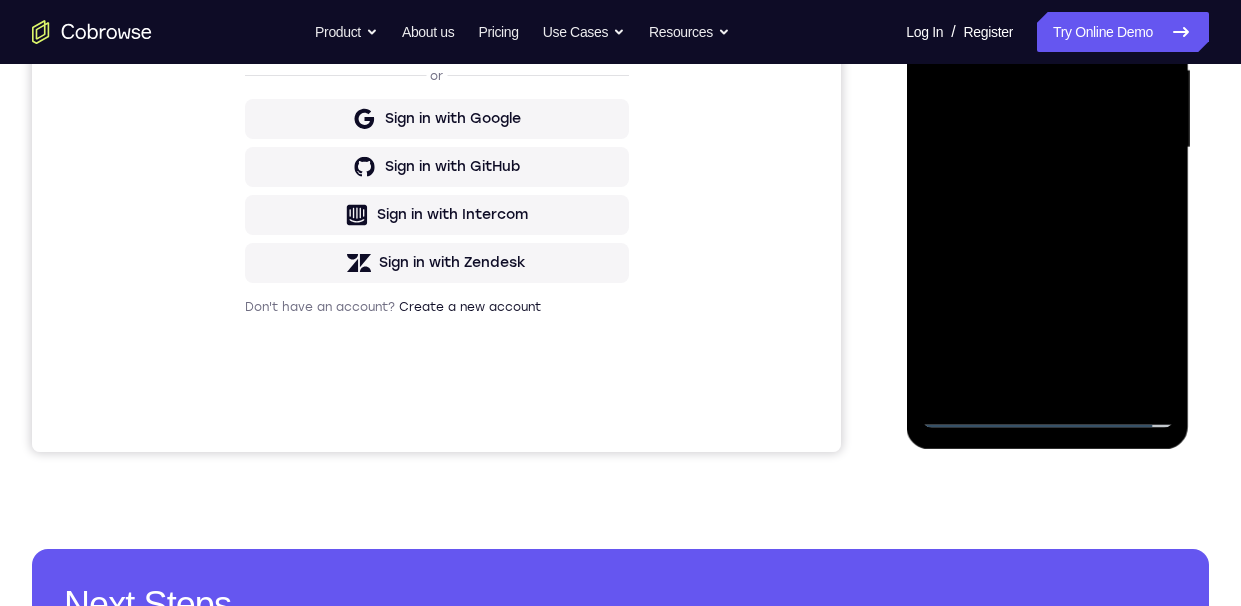 click at bounding box center (1047, 148) 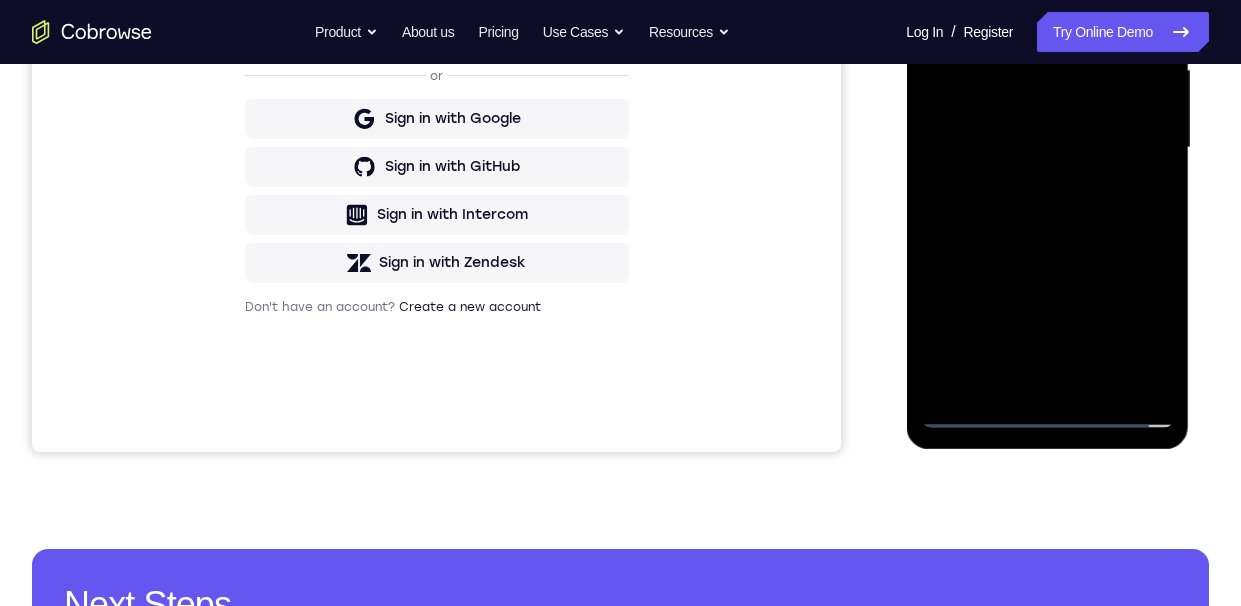click at bounding box center [1047, 148] 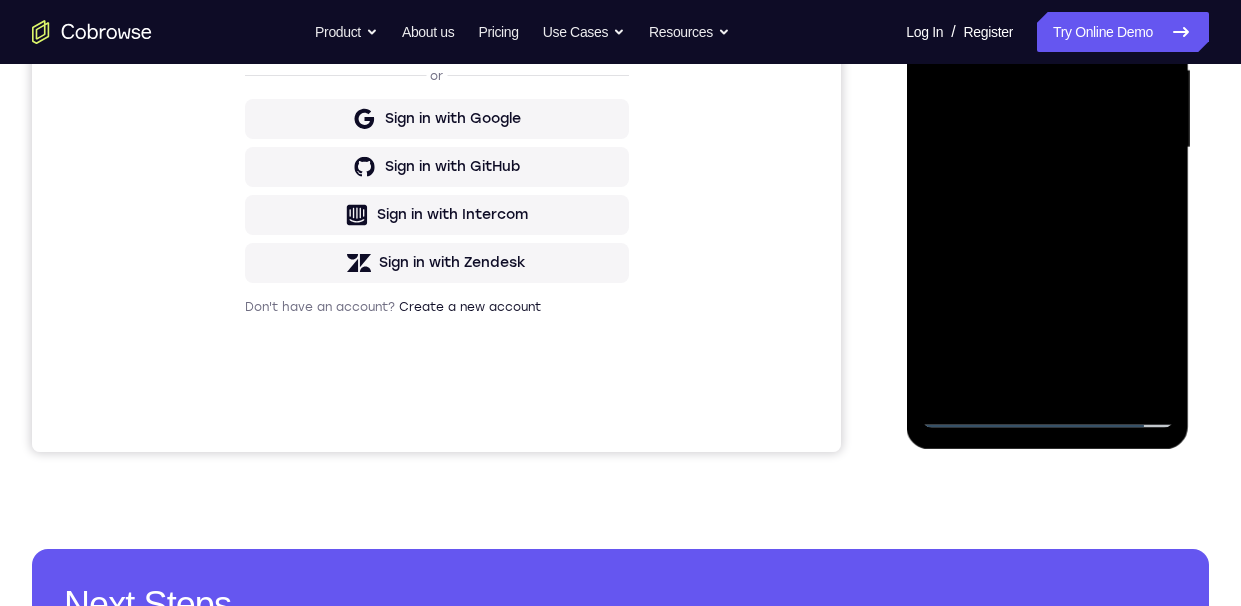 click at bounding box center (1047, 148) 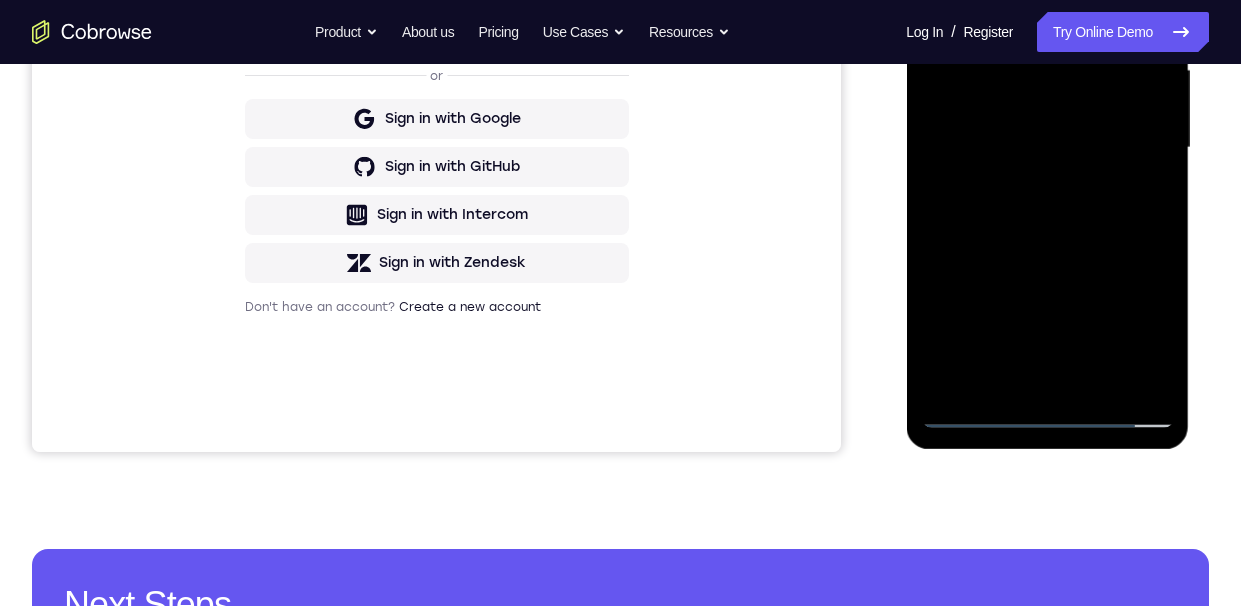 click at bounding box center [1047, 148] 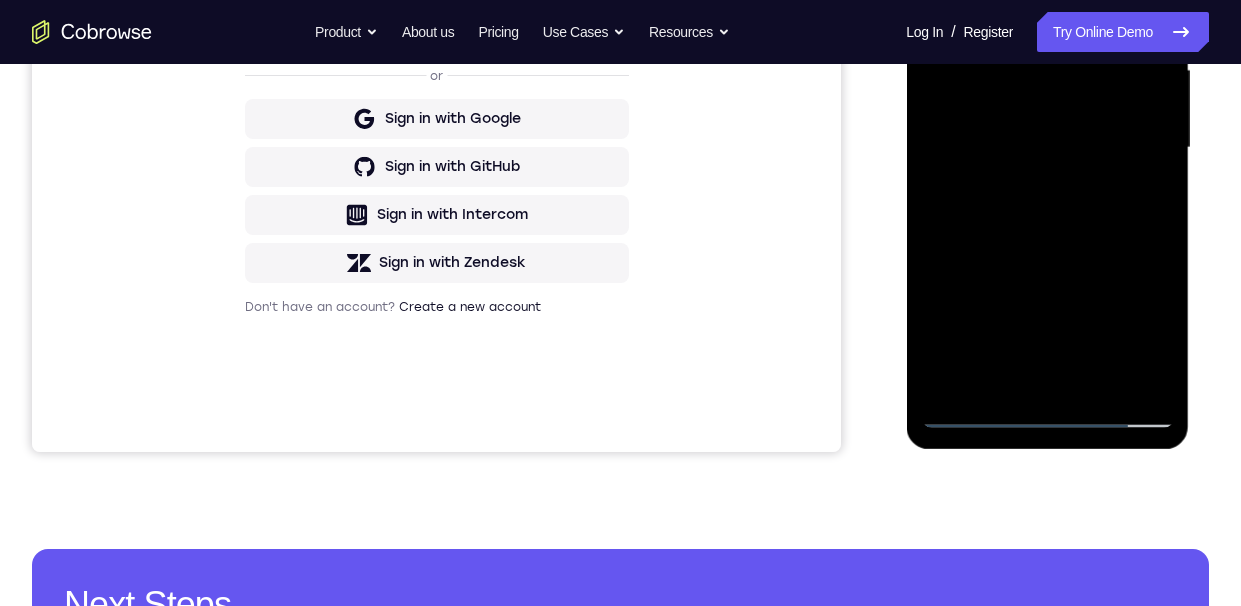 click at bounding box center (1047, 148) 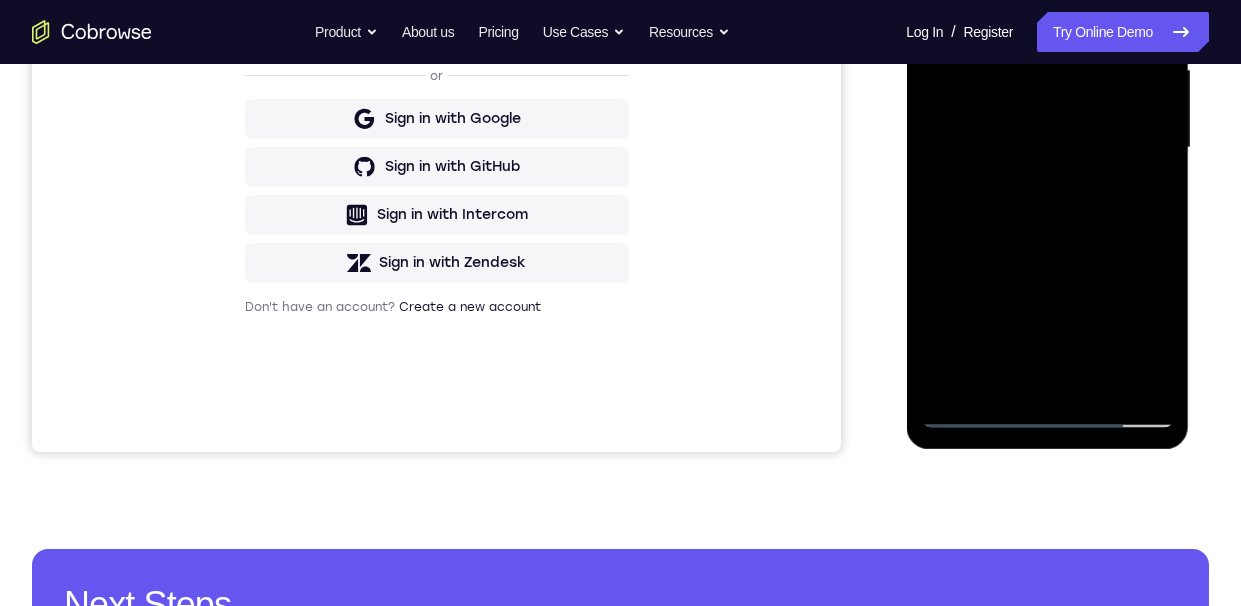 click at bounding box center [1047, 148] 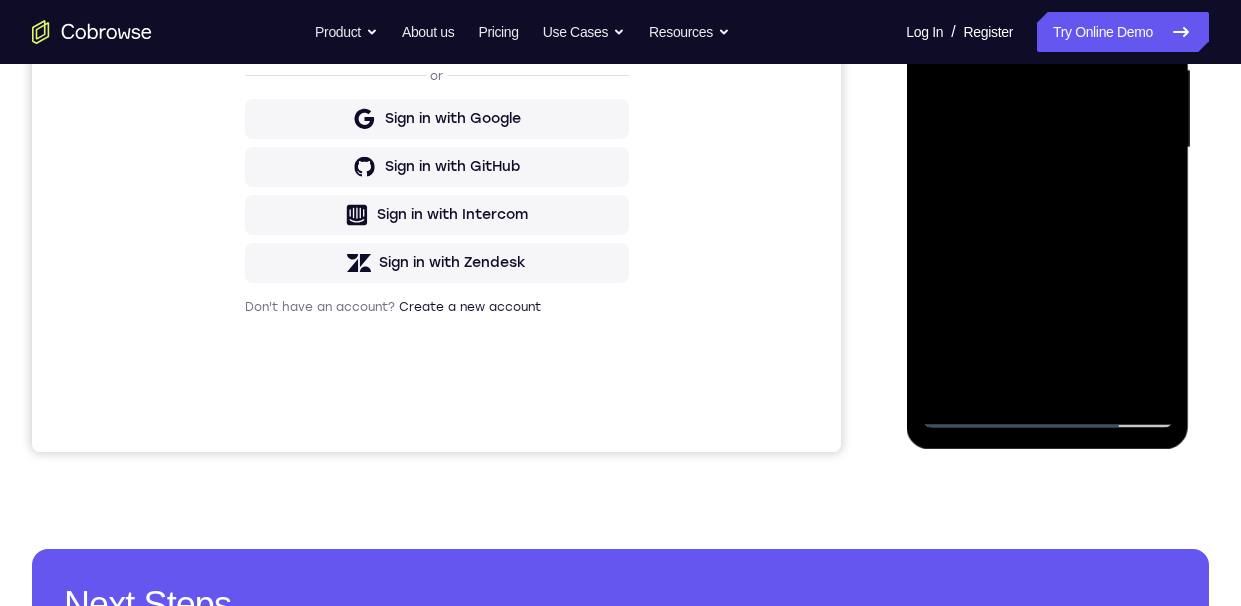 click at bounding box center [1047, 148] 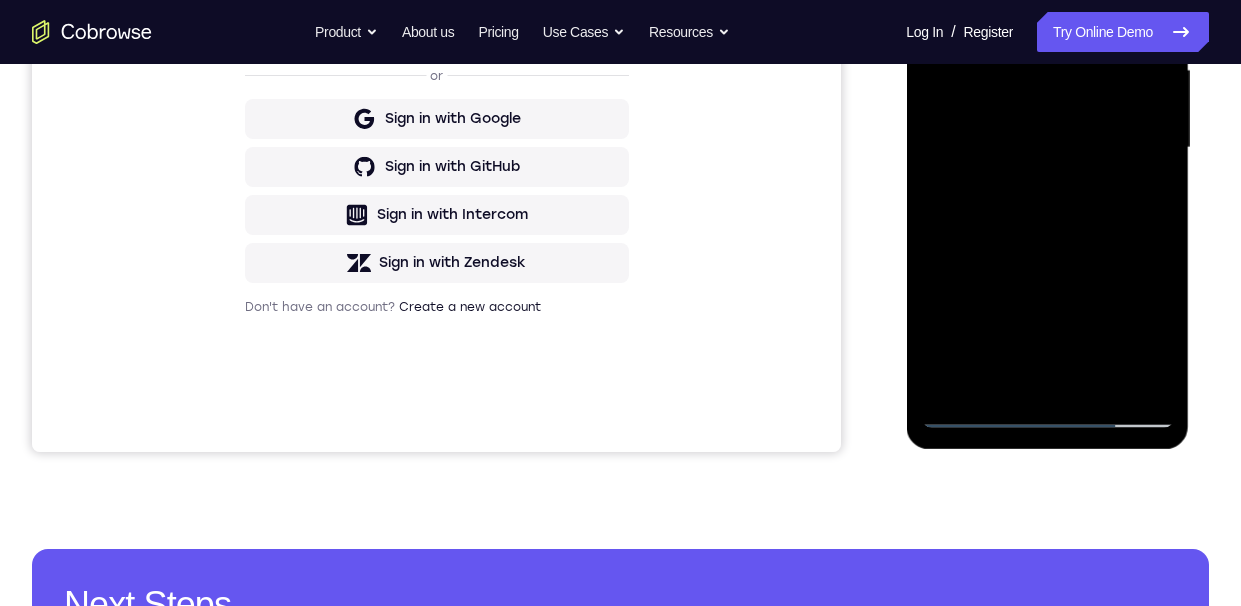 click at bounding box center (1047, 148) 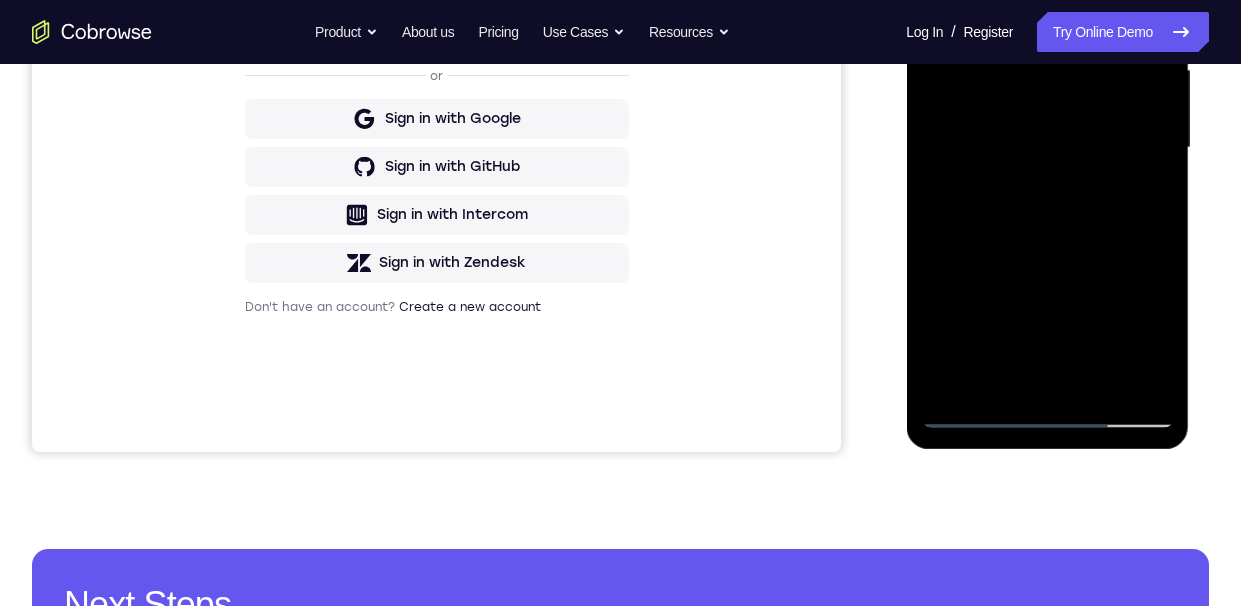 click at bounding box center (1047, 148) 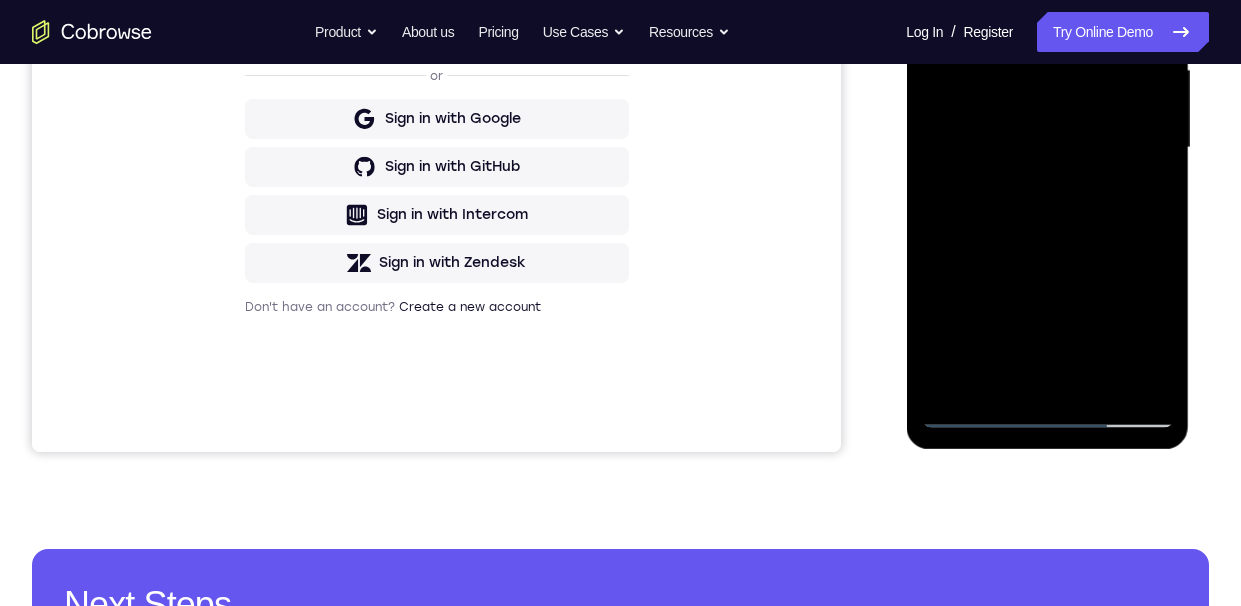 click at bounding box center (1047, 148) 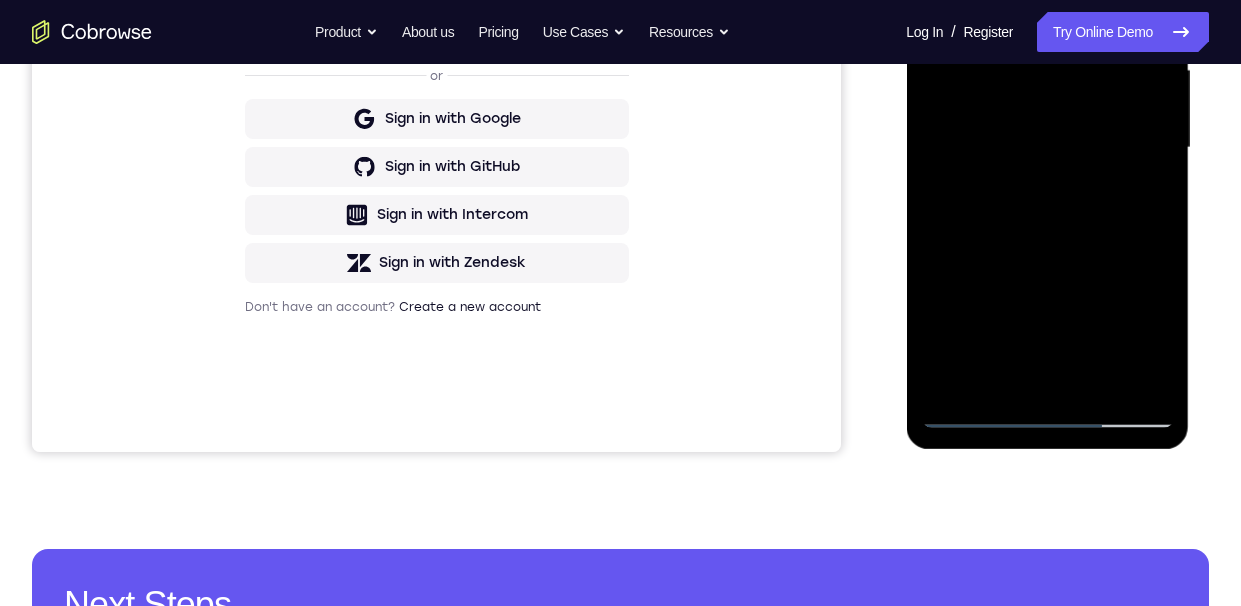 click at bounding box center [1047, 148] 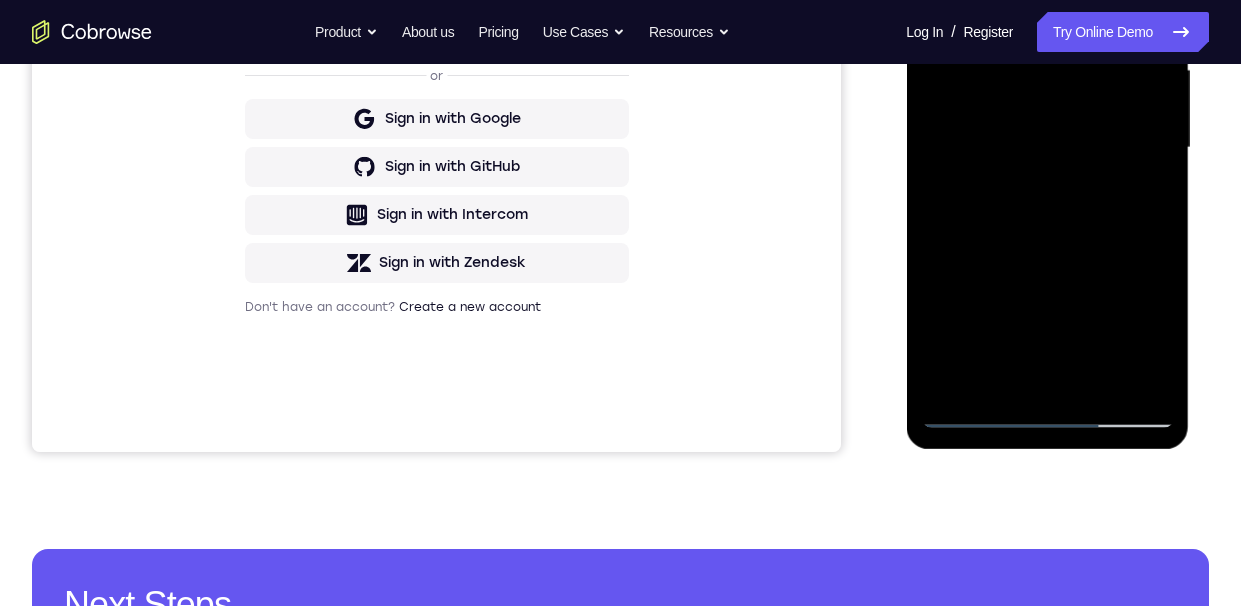 click at bounding box center [1047, 148] 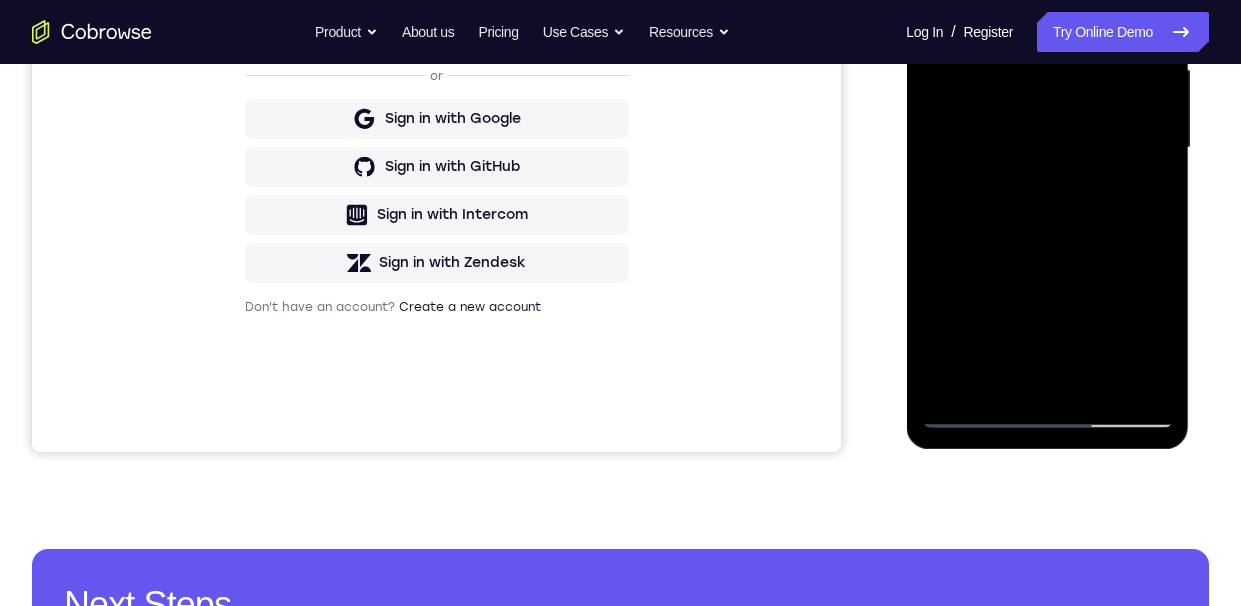 click at bounding box center [1047, 148] 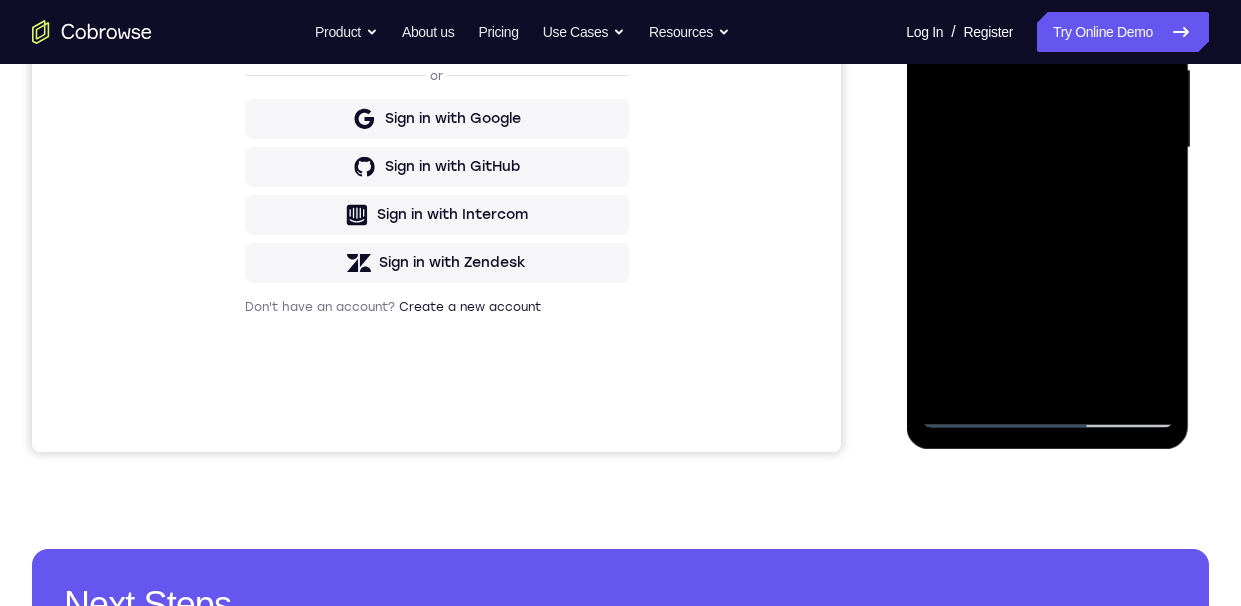 click at bounding box center [1047, 148] 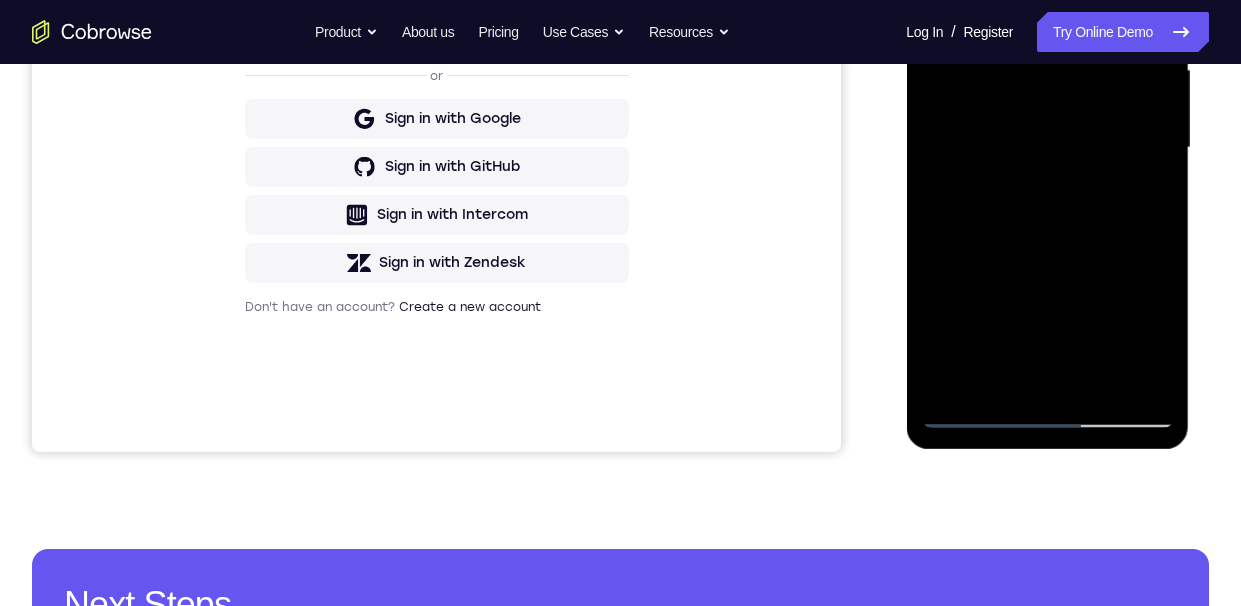 click at bounding box center (1047, 148) 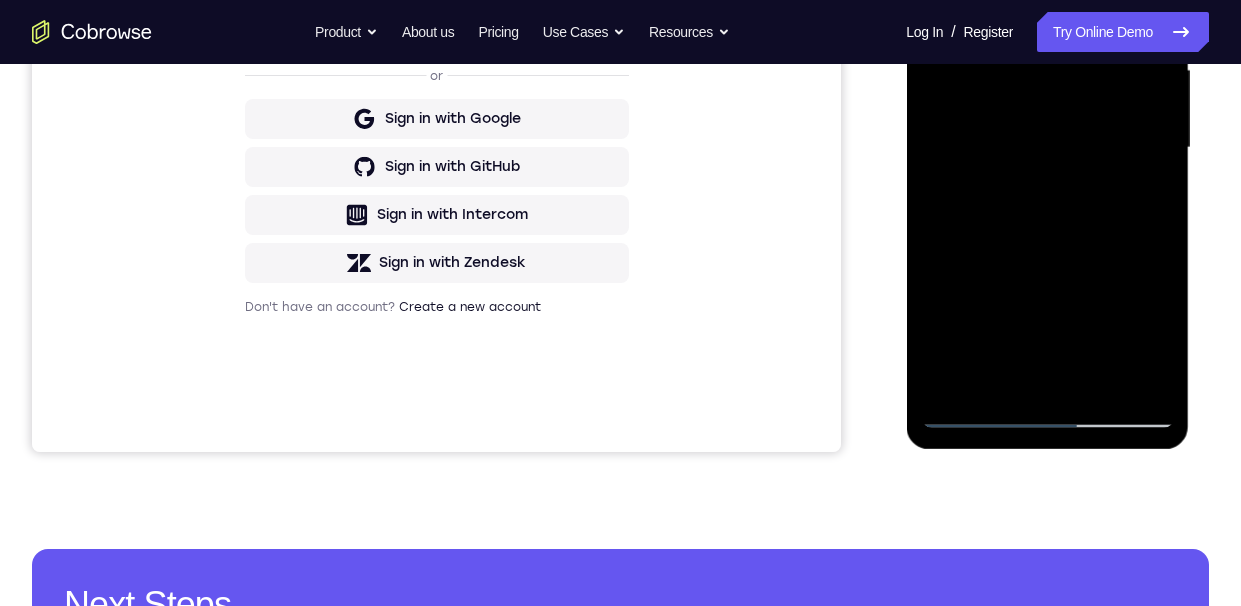 click at bounding box center (1047, 148) 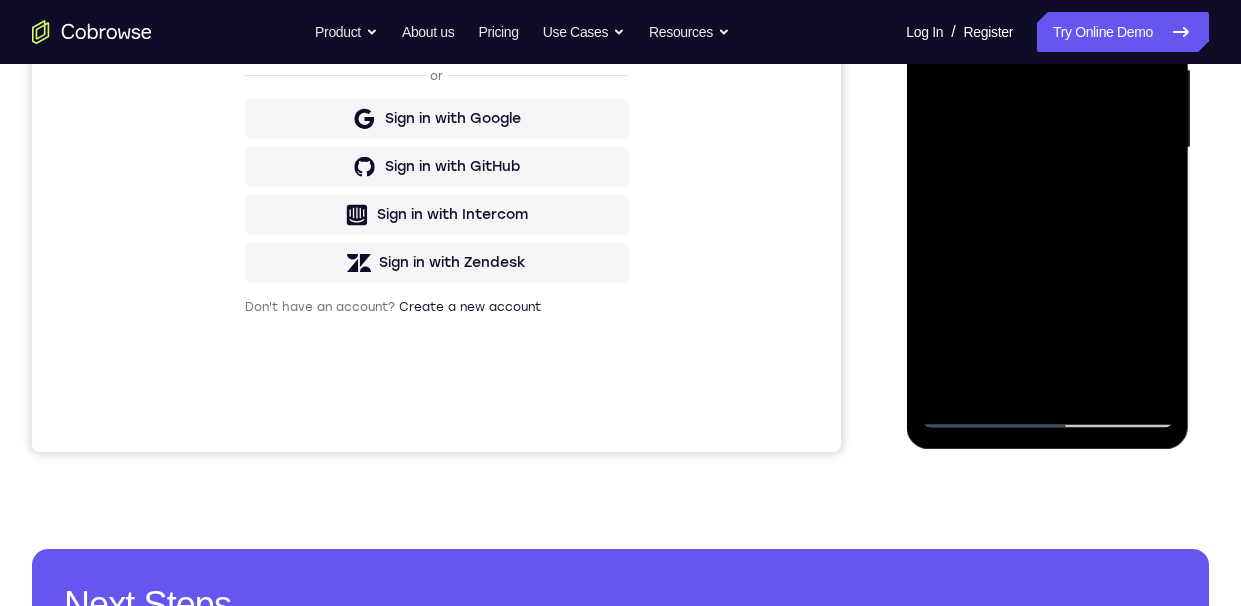 click at bounding box center [1047, 148] 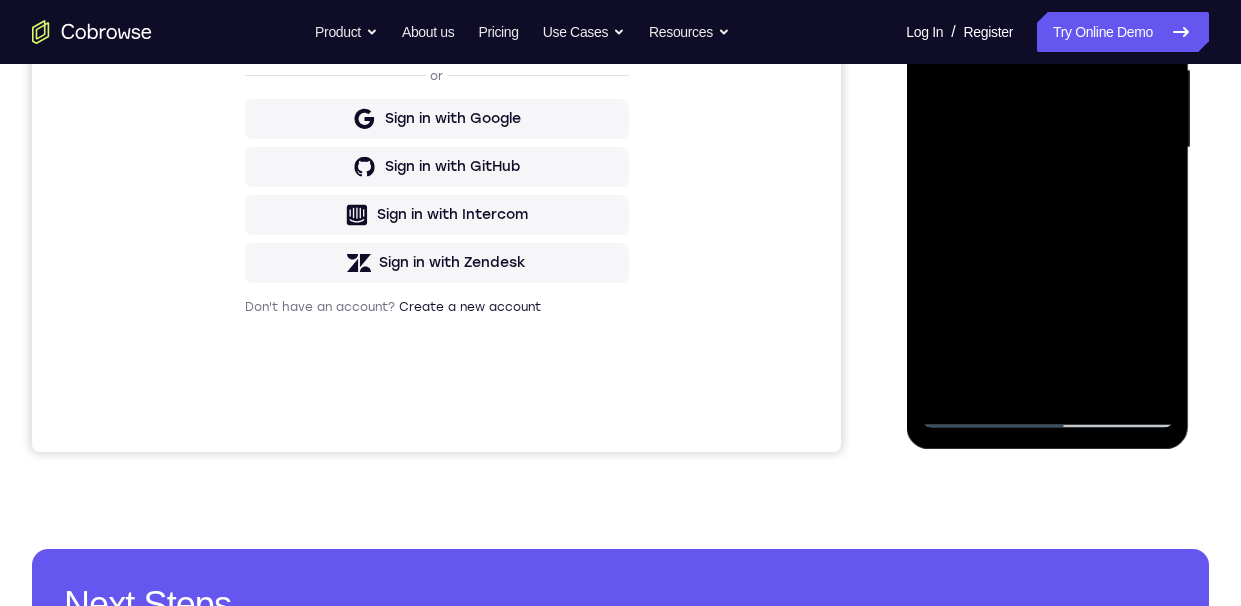click at bounding box center (1047, 148) 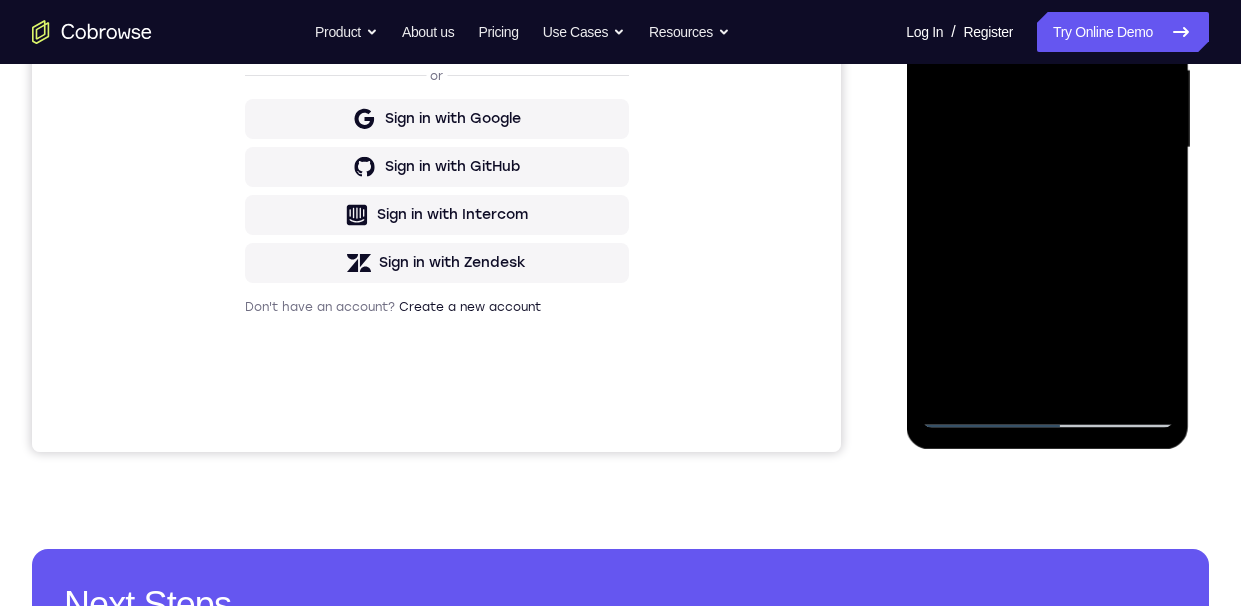click at bounding box center [1047, 148] 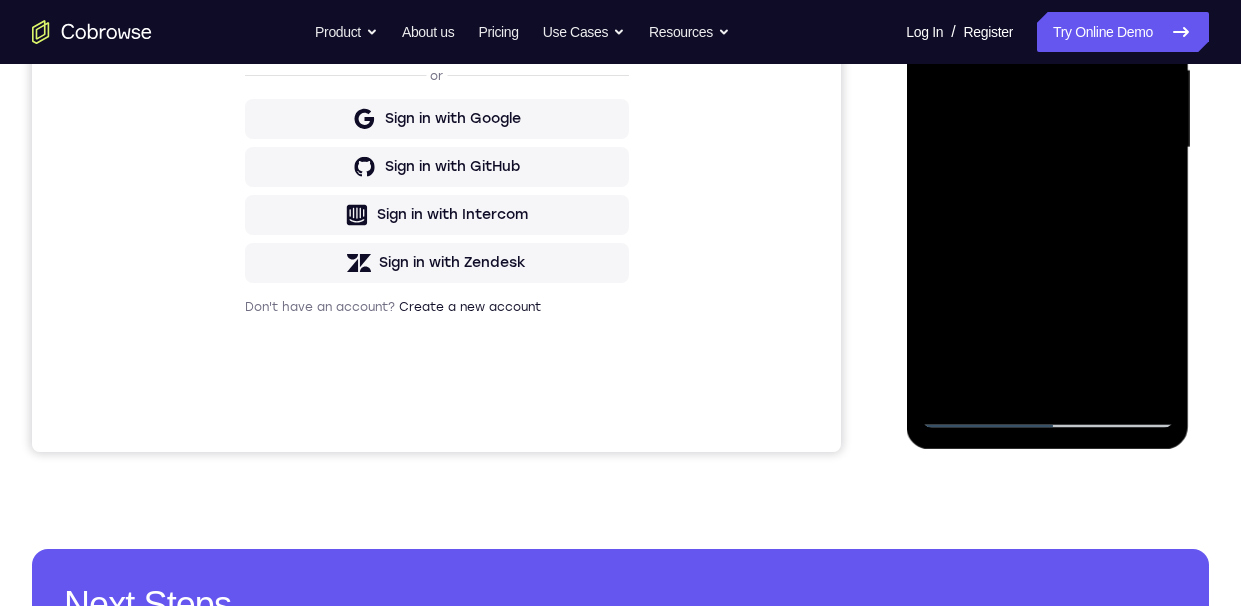 click at bounding box center [1047, 148] 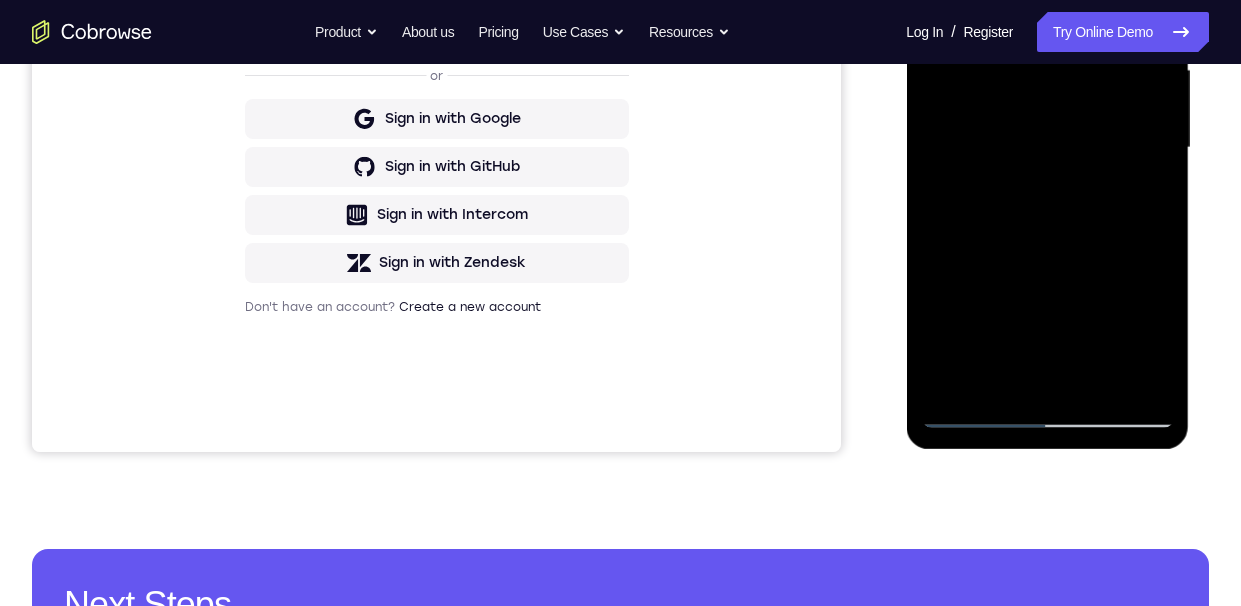click at bounding box center [1047, 148] 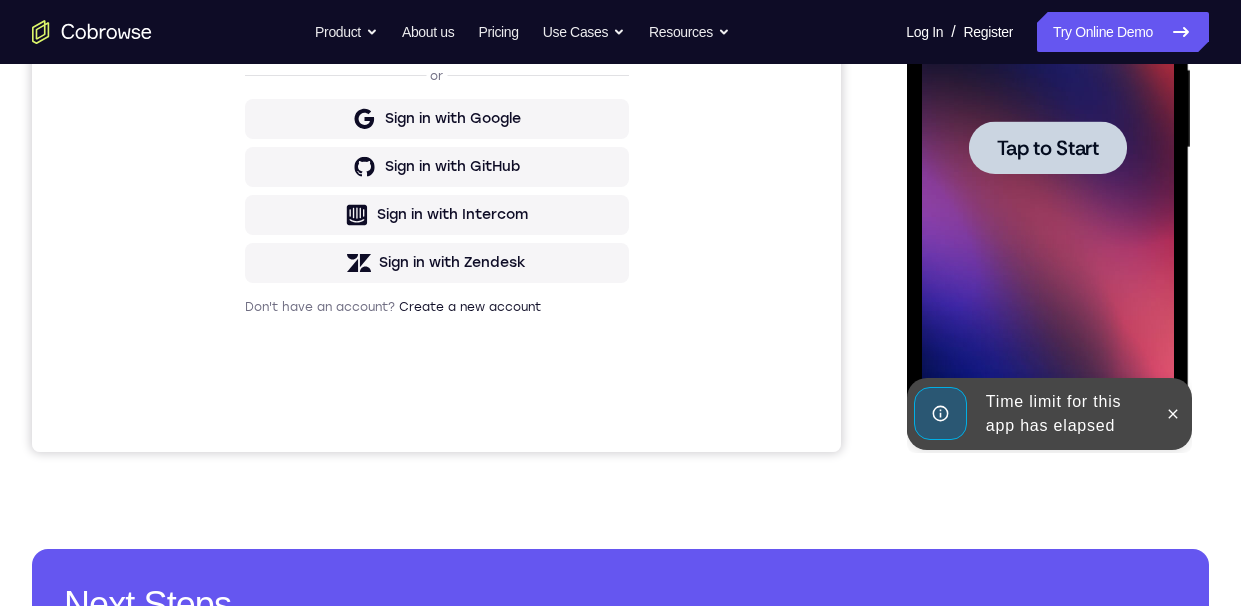 scroll, scrollTop: 344, scrollLeft: 0, axis: vertical 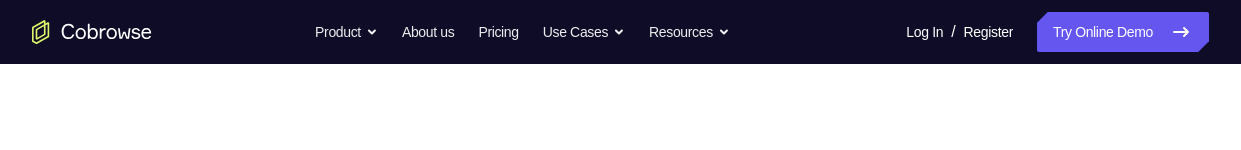 click on "Your Support Agent" at bounding box center [436, 561] 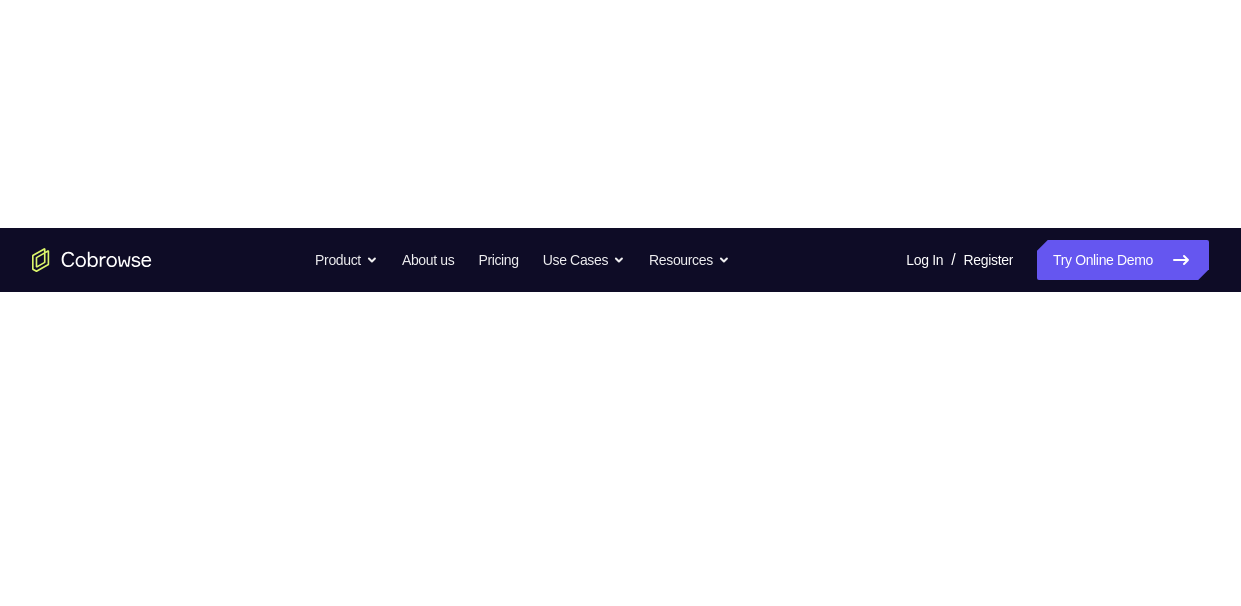 click on "Sign in to your account Sign in or Sign in with Google Sign in with GitHub Sign in with Intercom Sign in with Zendesk Don't have an account?   Create a new account" at bounding box center [436, 823] 